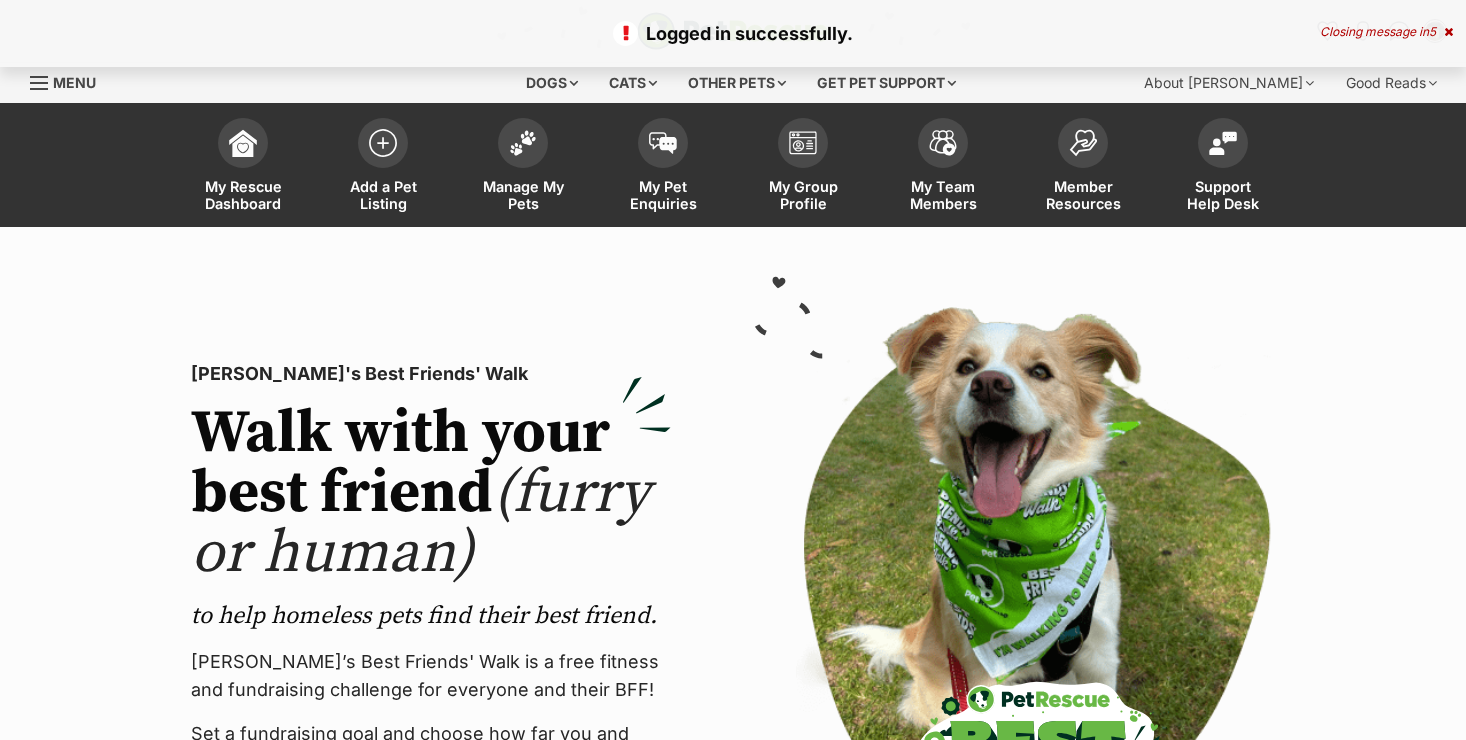 scroll, scrollTop: 0, scrollLeft: 0, axis: both 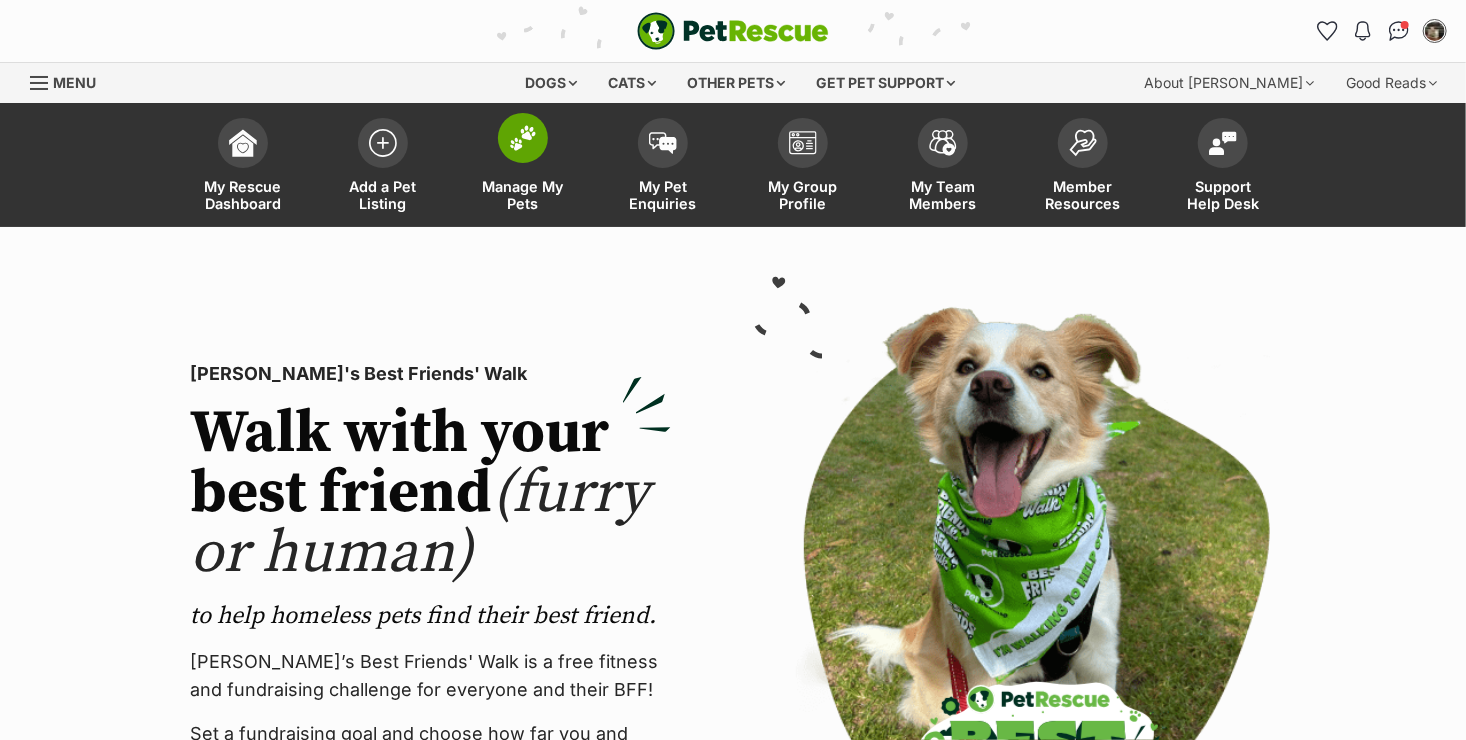click on "Manage My Pets" at bounding box center (523, 195) 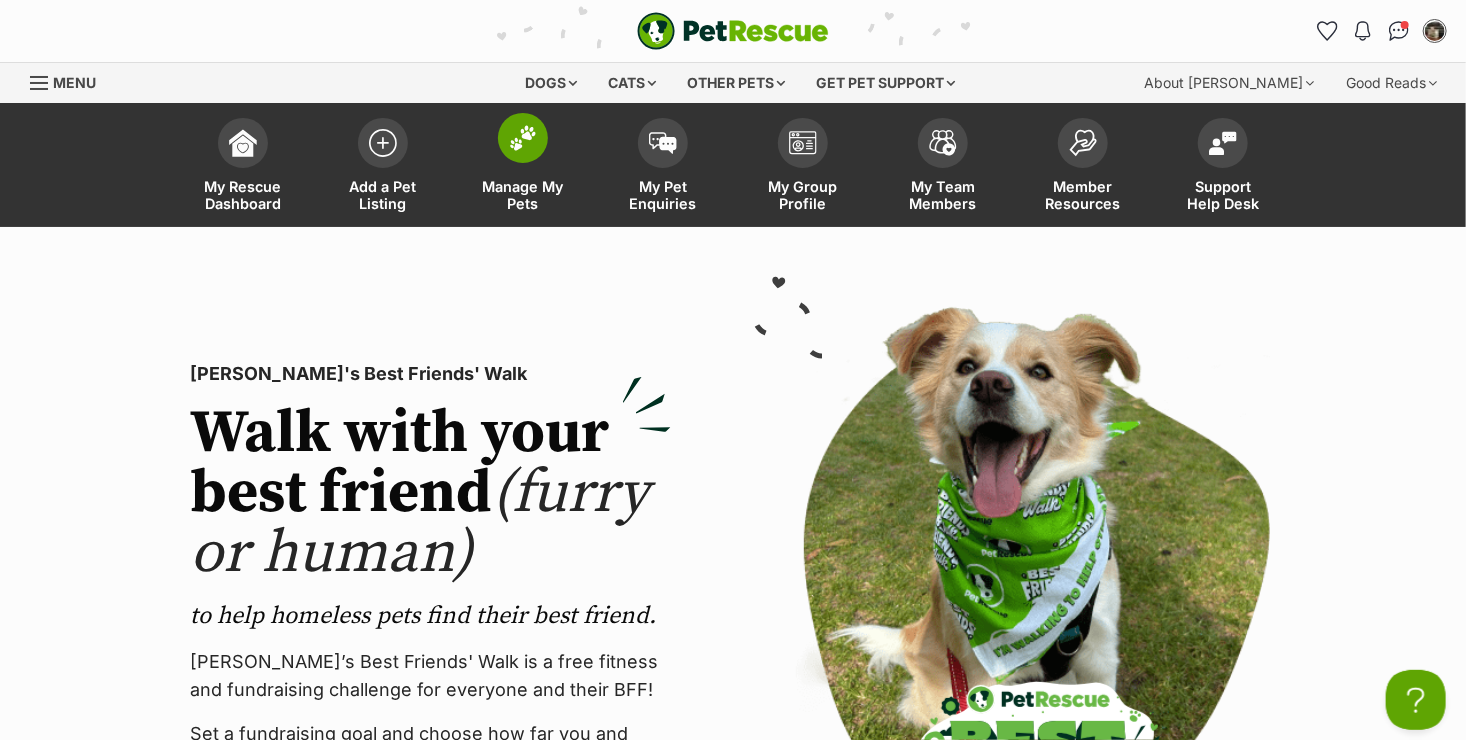 scroll, scrollTop: 0, scrollLeft: 0, axis: both 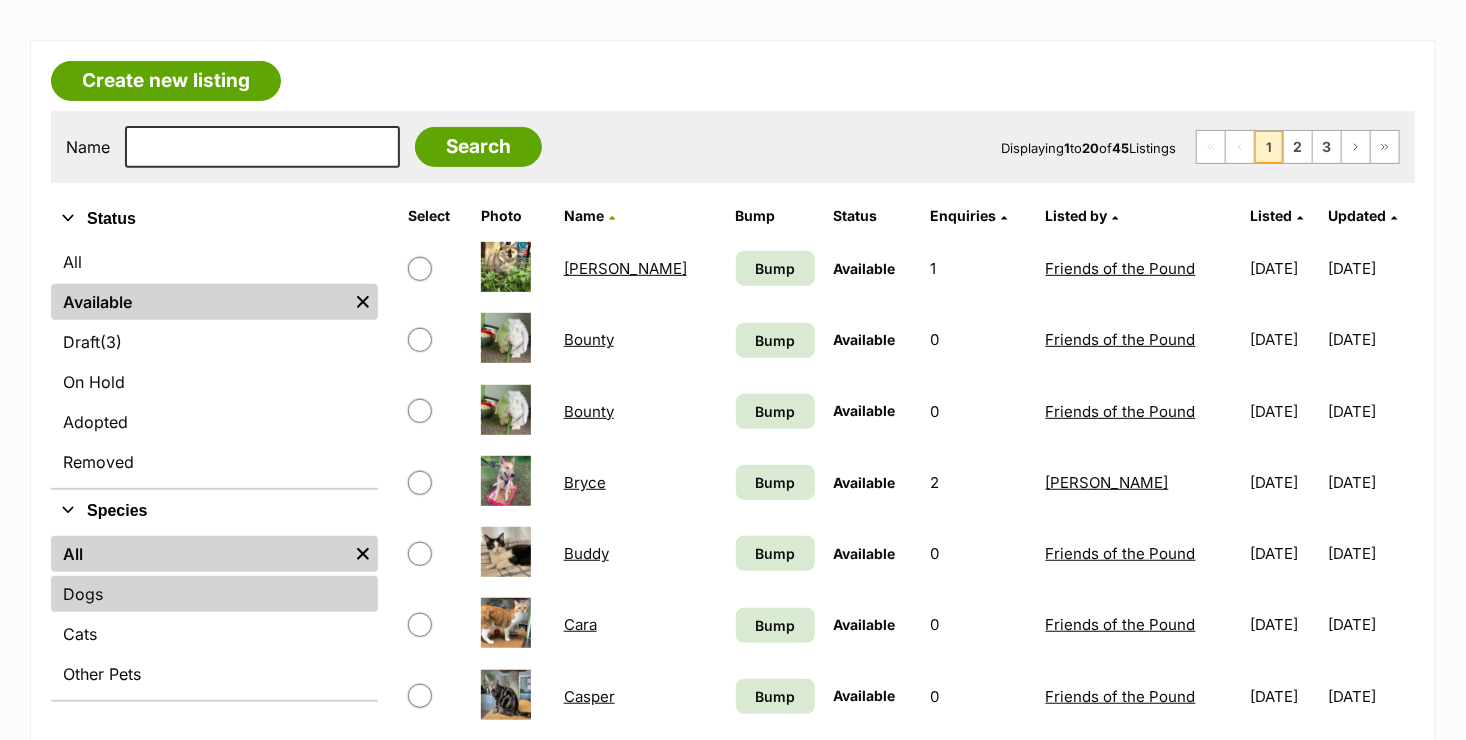 click on "Dogs" at bounding box center [214, 594] 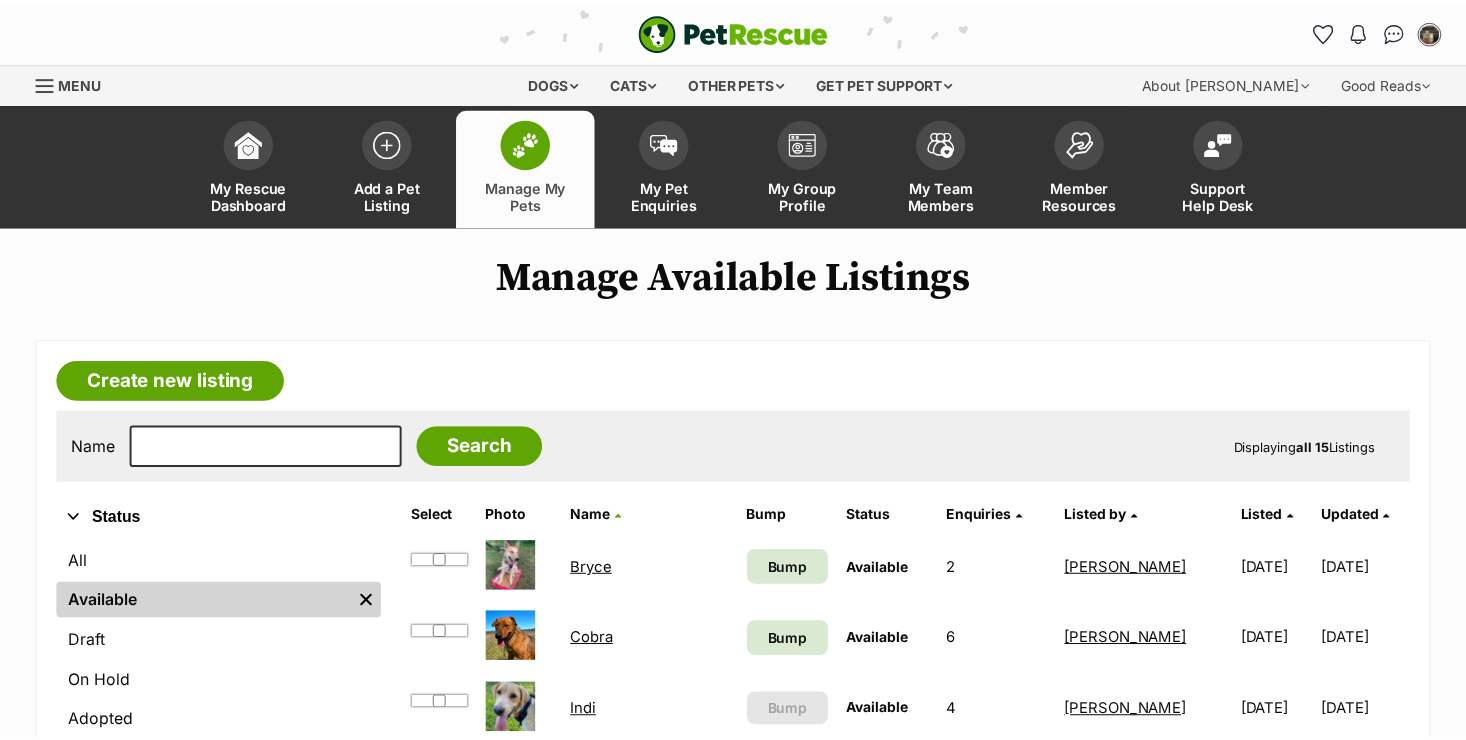 scroll, scrollTop: 0, scrollLeft: 0, axis: both 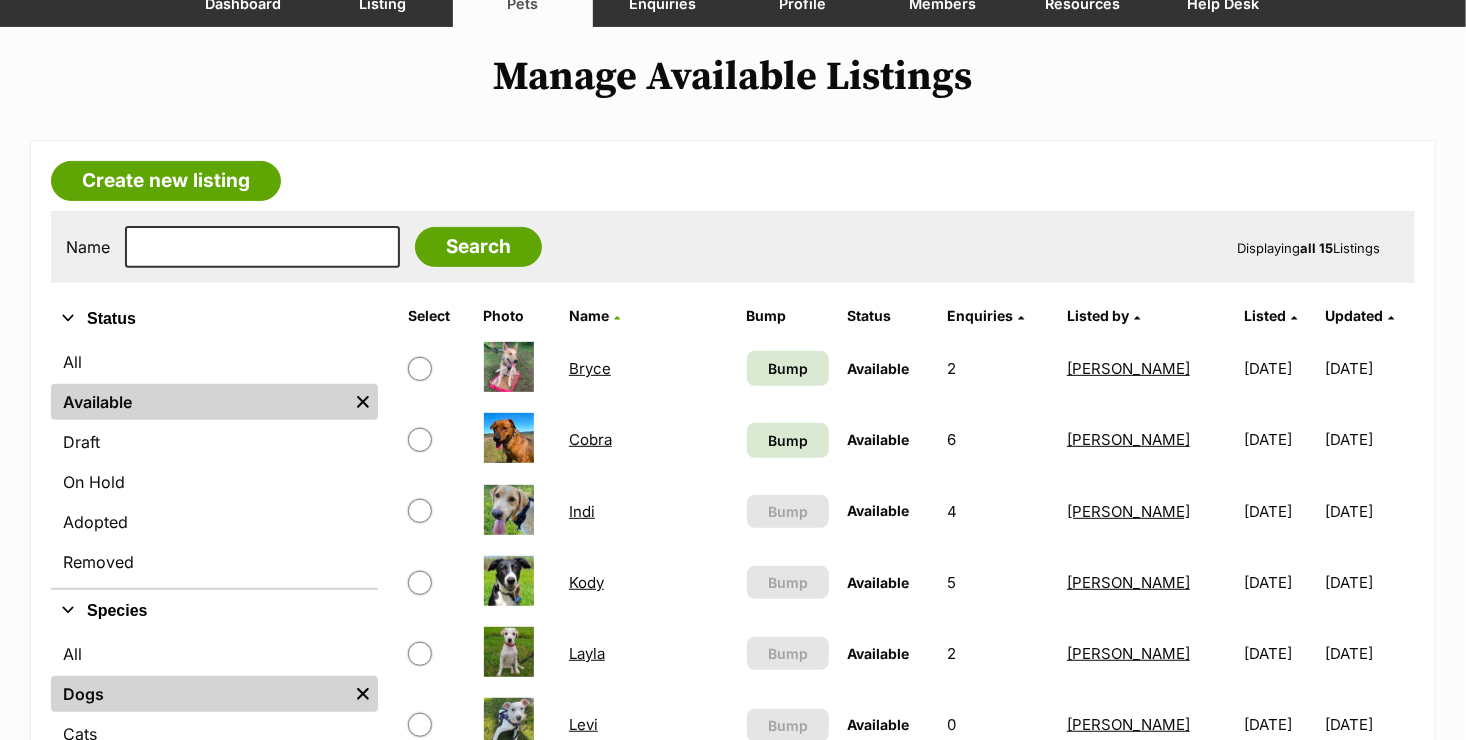 click on "Cobra" at bounding box center [590, 439] 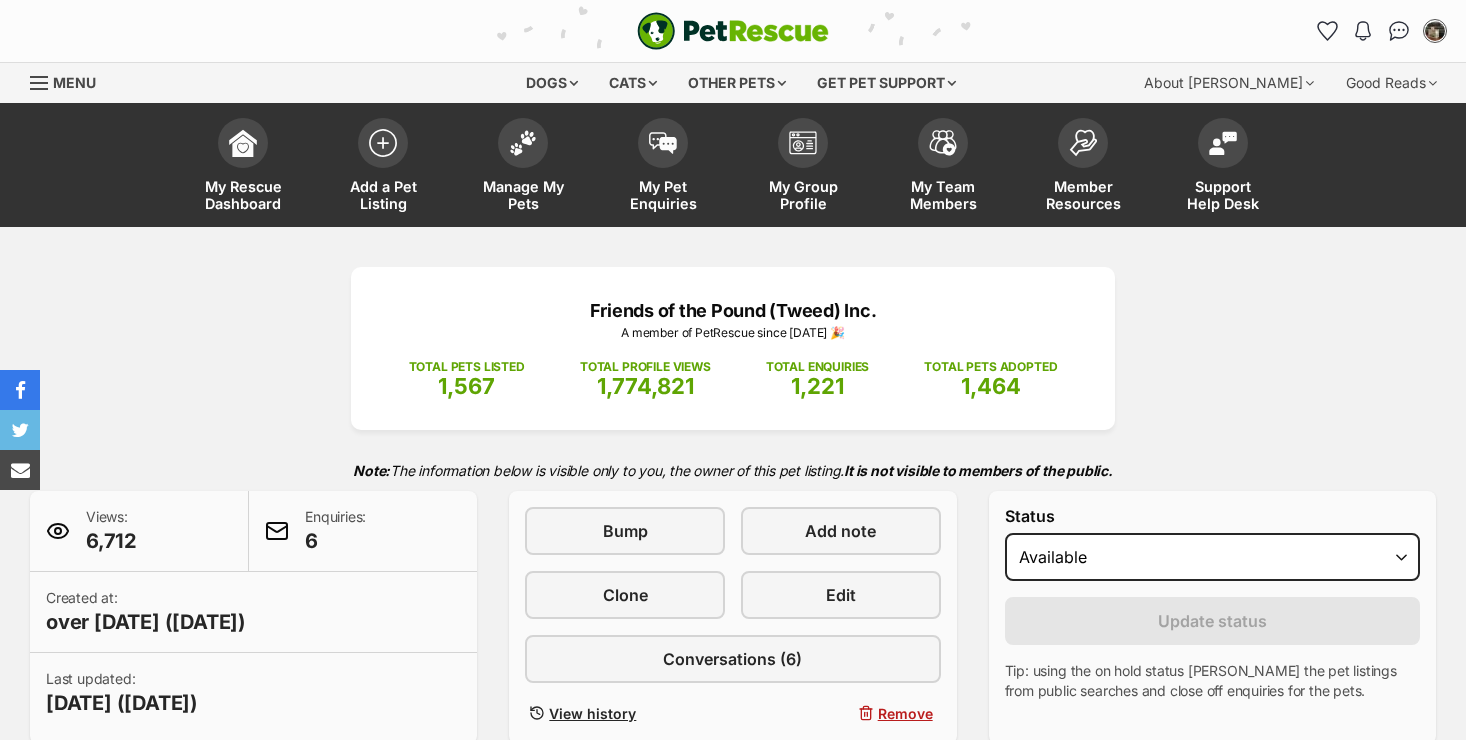 scroll, scrollTop: 0, scrollLeft: 0, axis: both 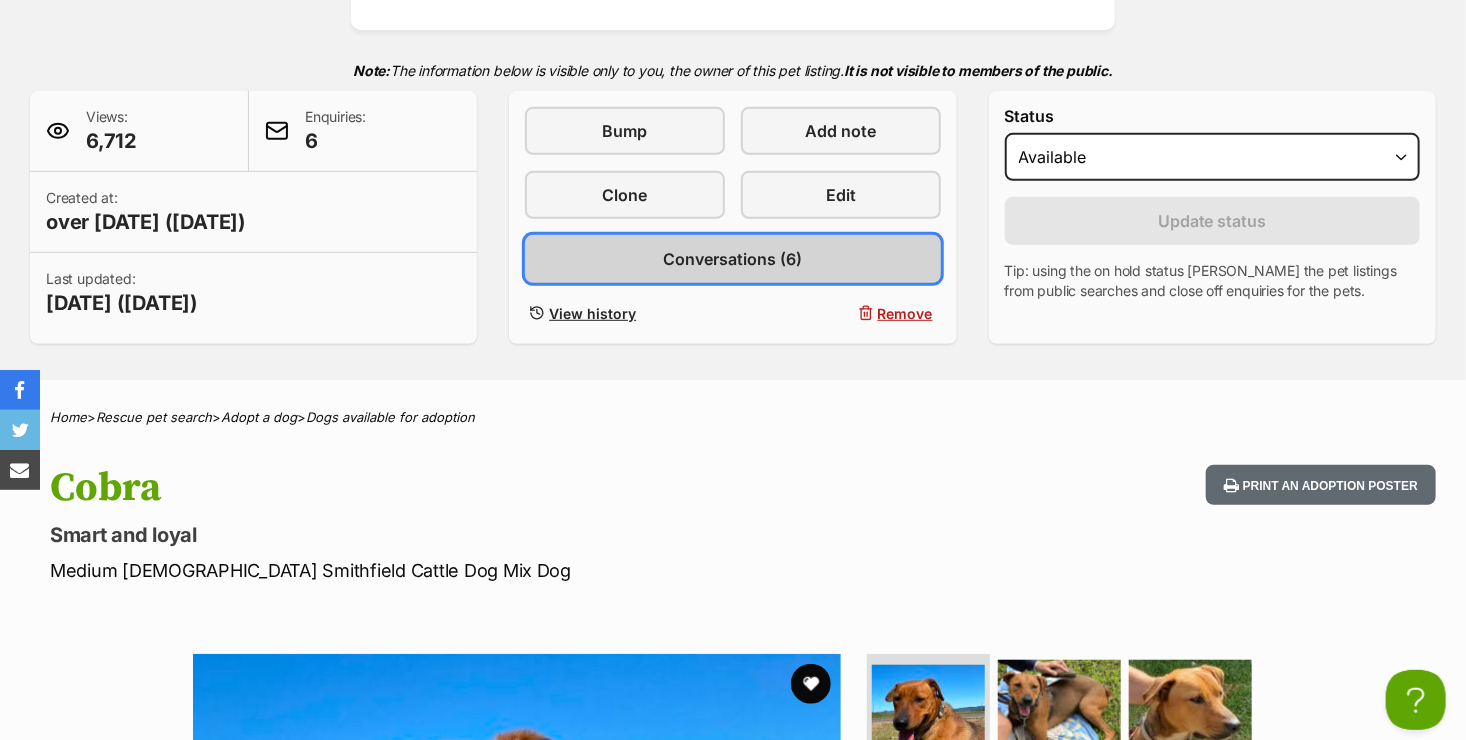 click on "Conversations (6)" at bounding box center [732, 259] 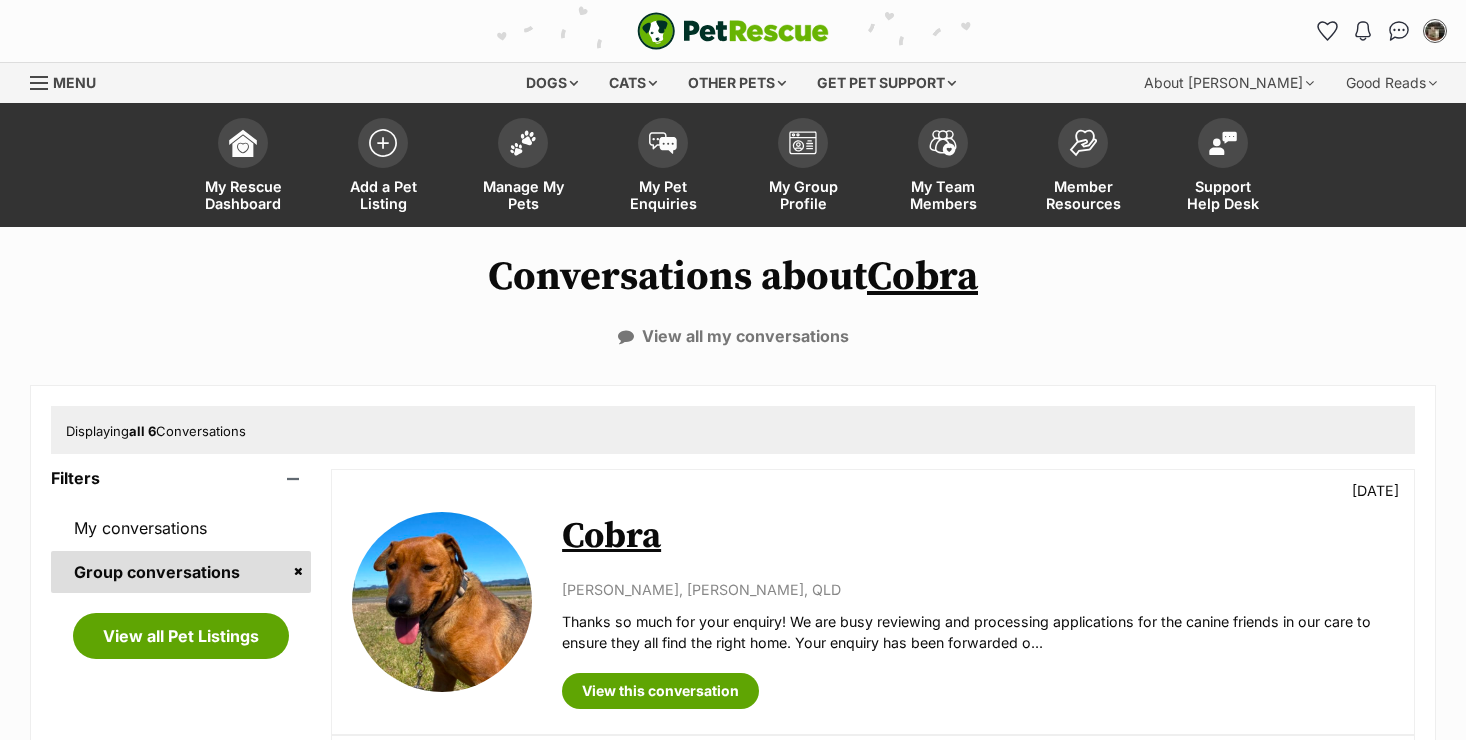 scroll, scrollTop: 0, scrollLeft: 0, axis: both 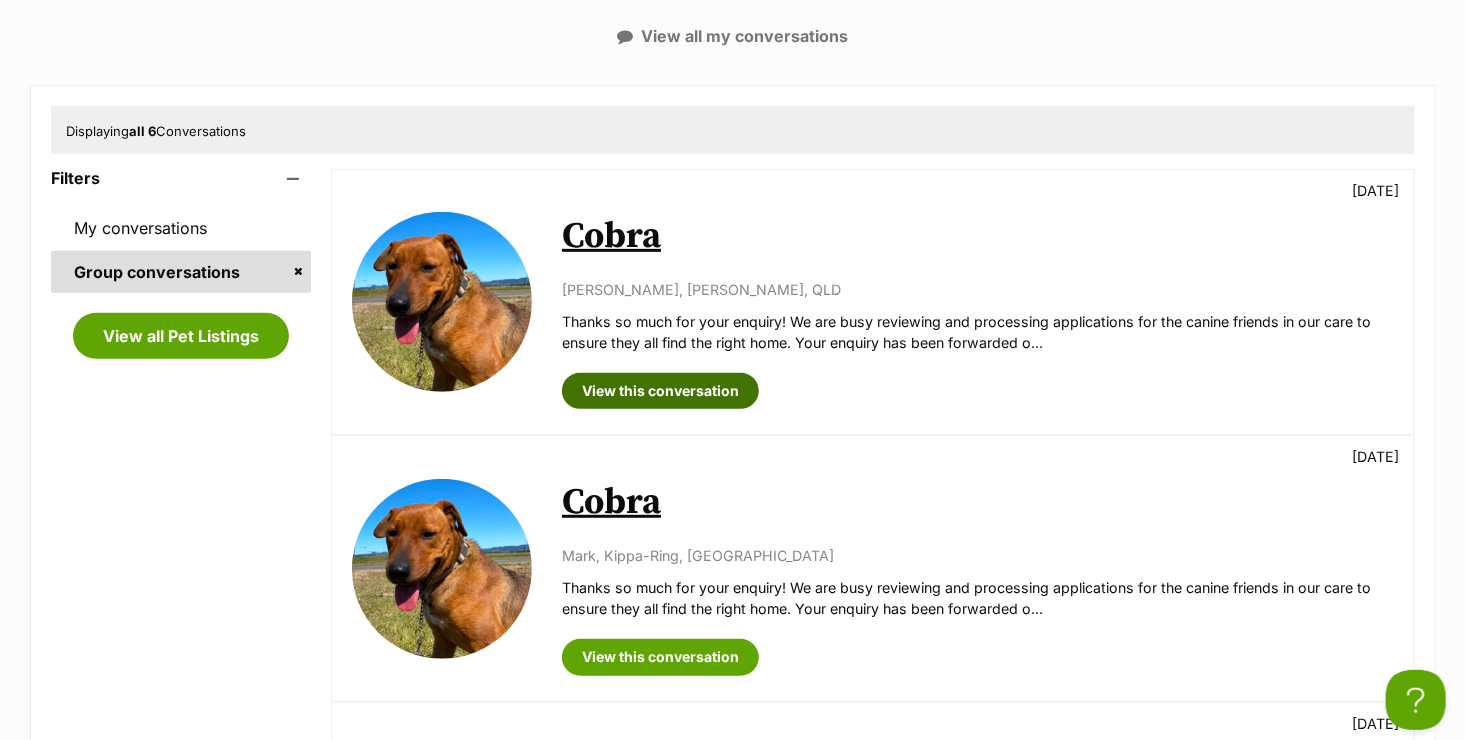 click on "View this conversation" at bounding box center [660, 391] 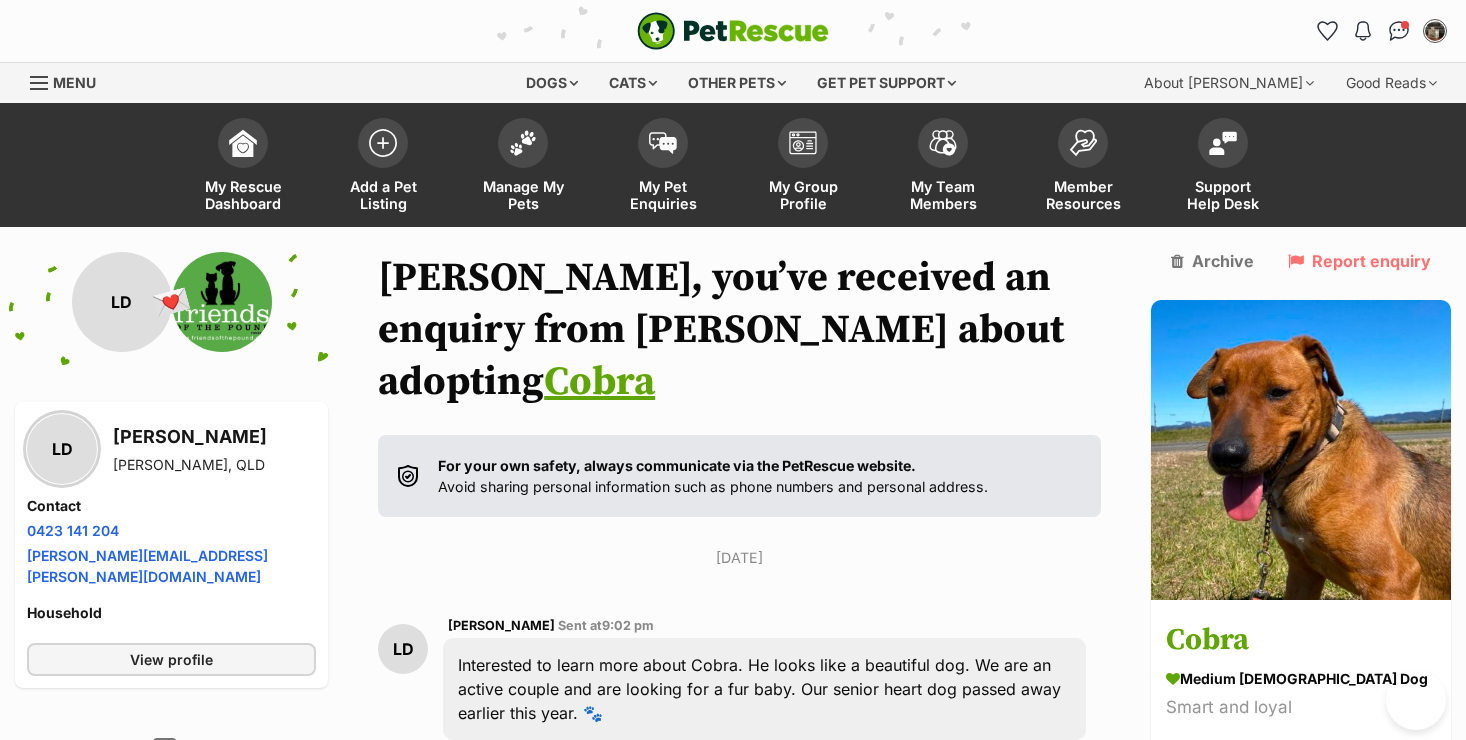 scroll, scrollTop: 504, scrollLeft: 0, axis: vertical 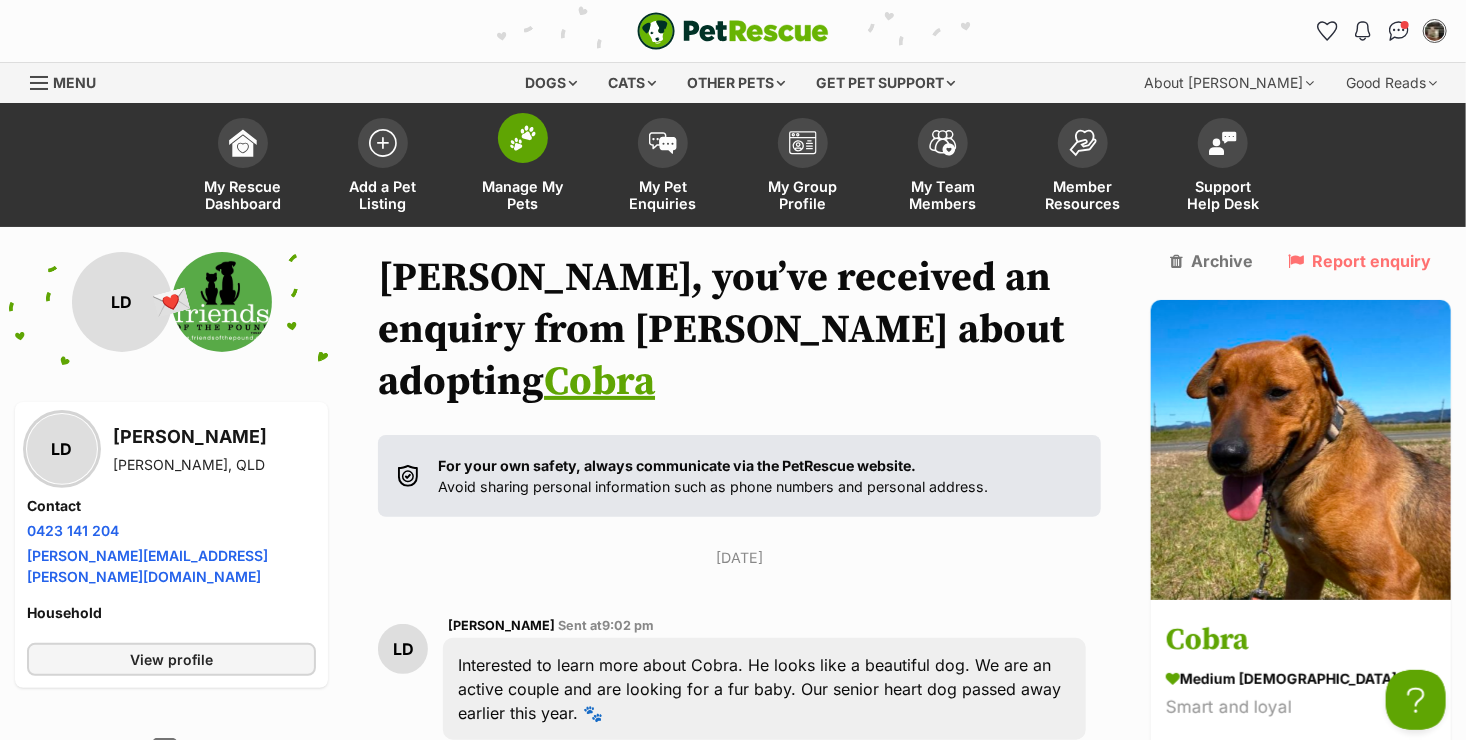 click on "Manage My Pets" at bounding box center [523, 195] 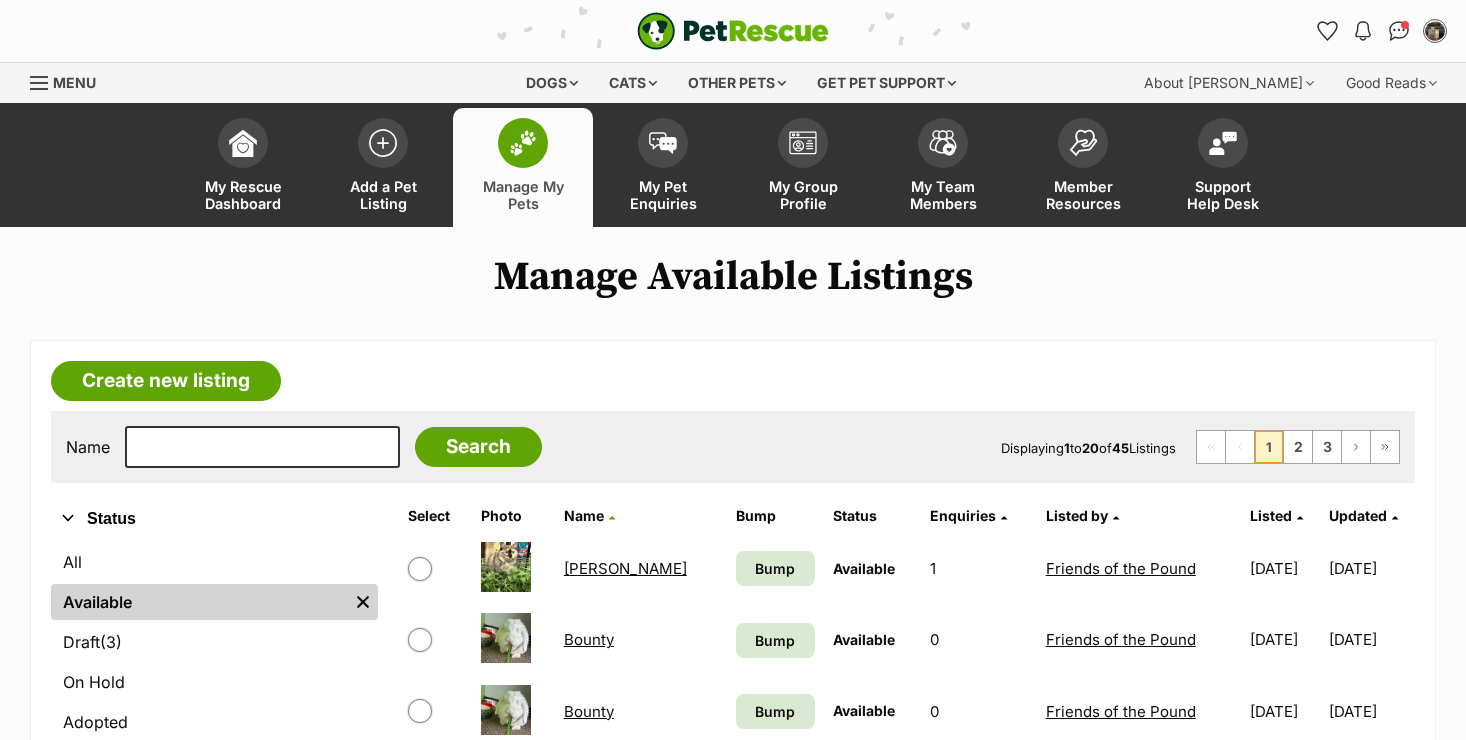 scroll, scrollTop: 0, scrollLeft: 0, axis: both 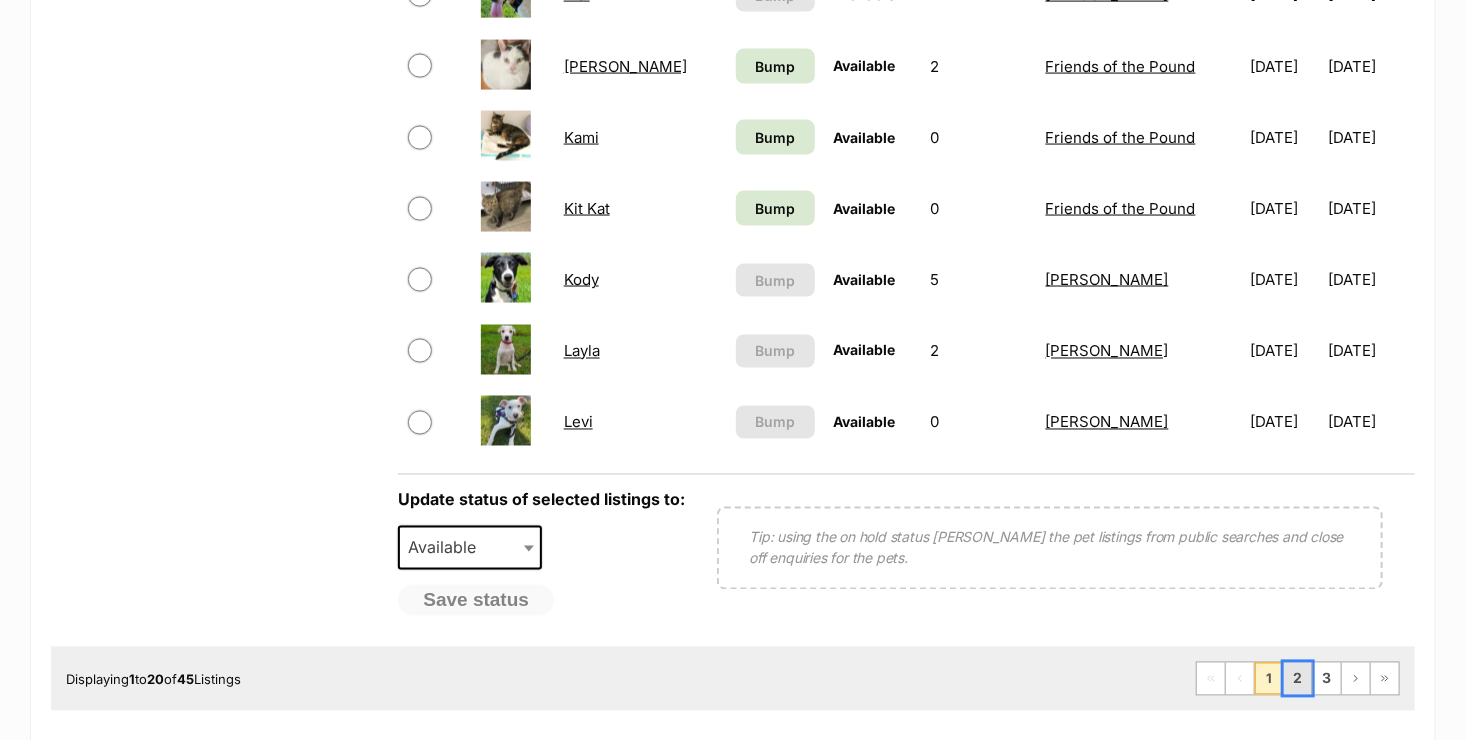 click on "2" at bounding box center (1298, 679) 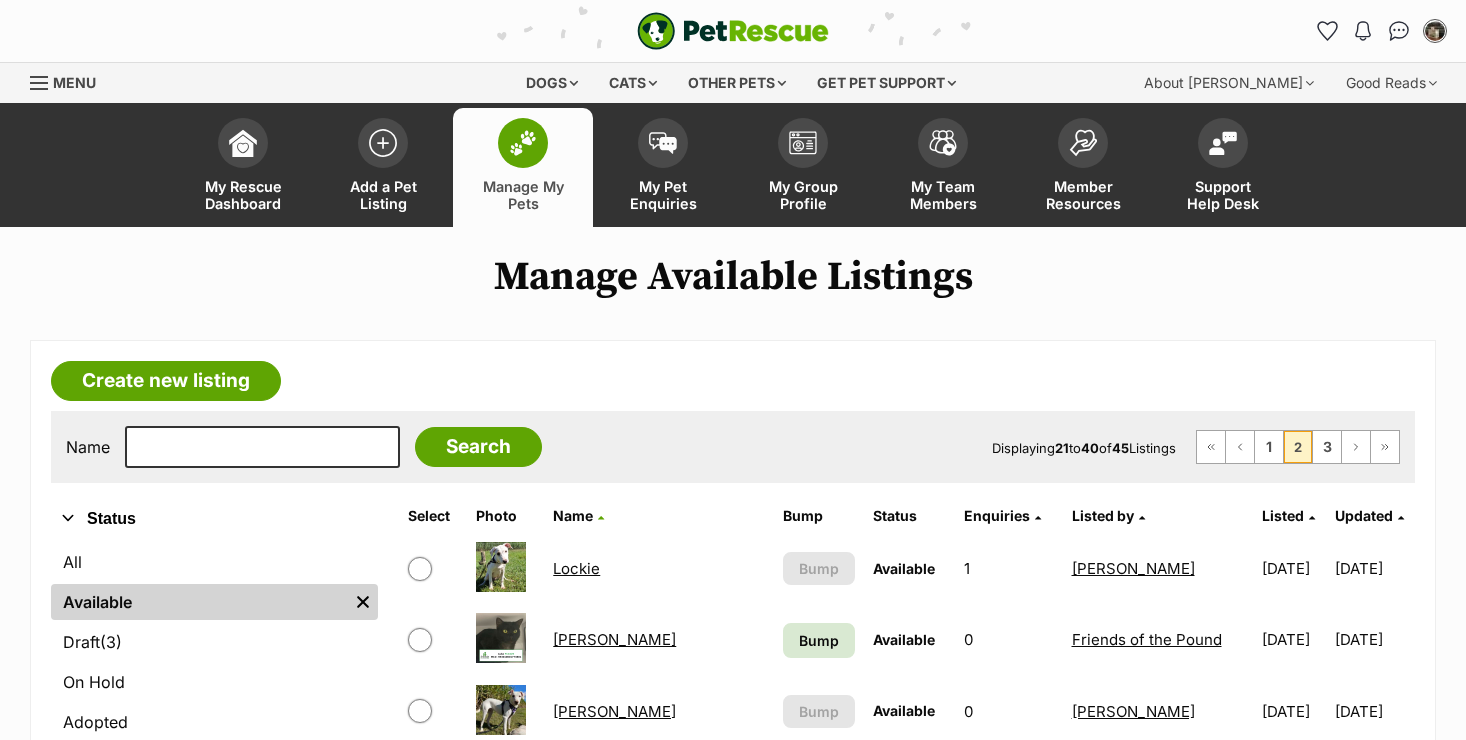 scroll, scrollTop: 0, scrollLeft: 0, axis: both 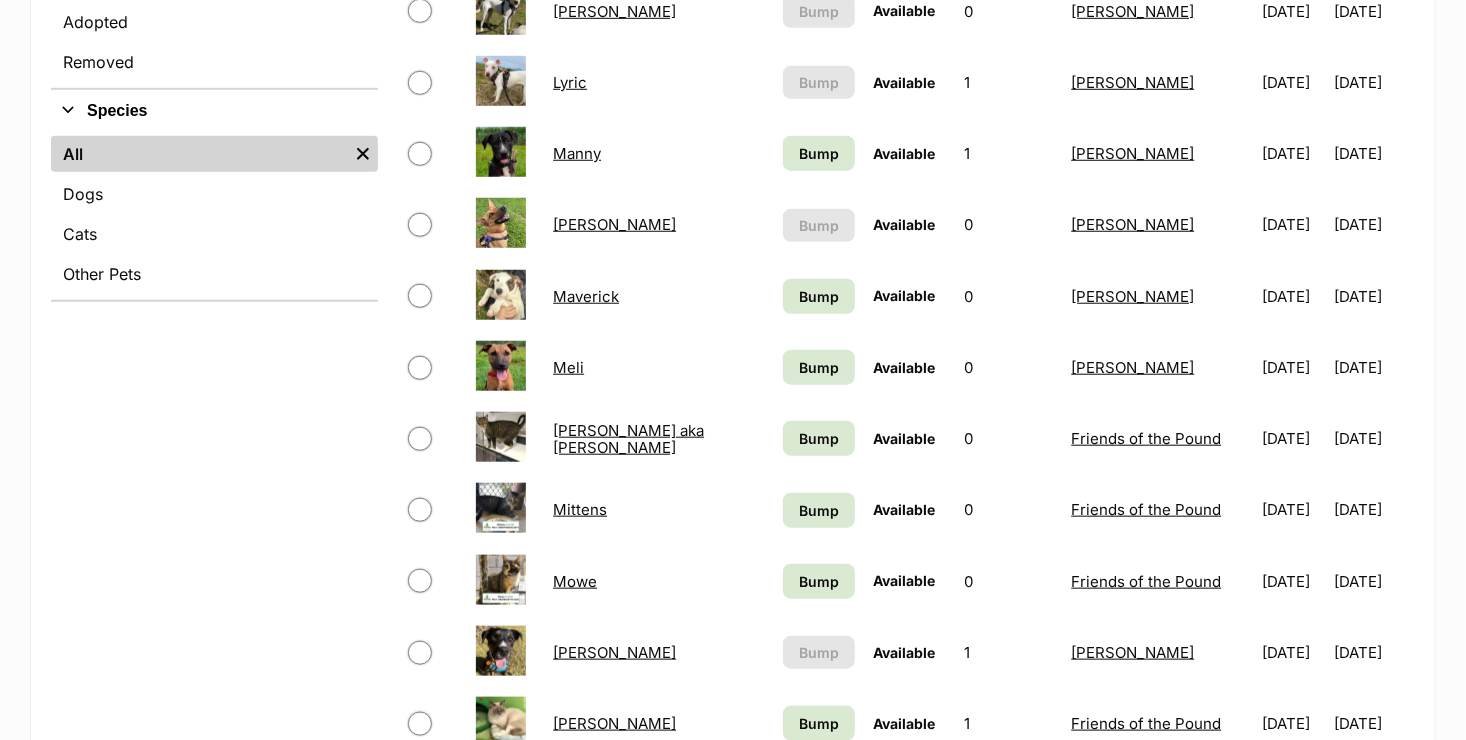click on "Meli" at bounding box center [568, 367] 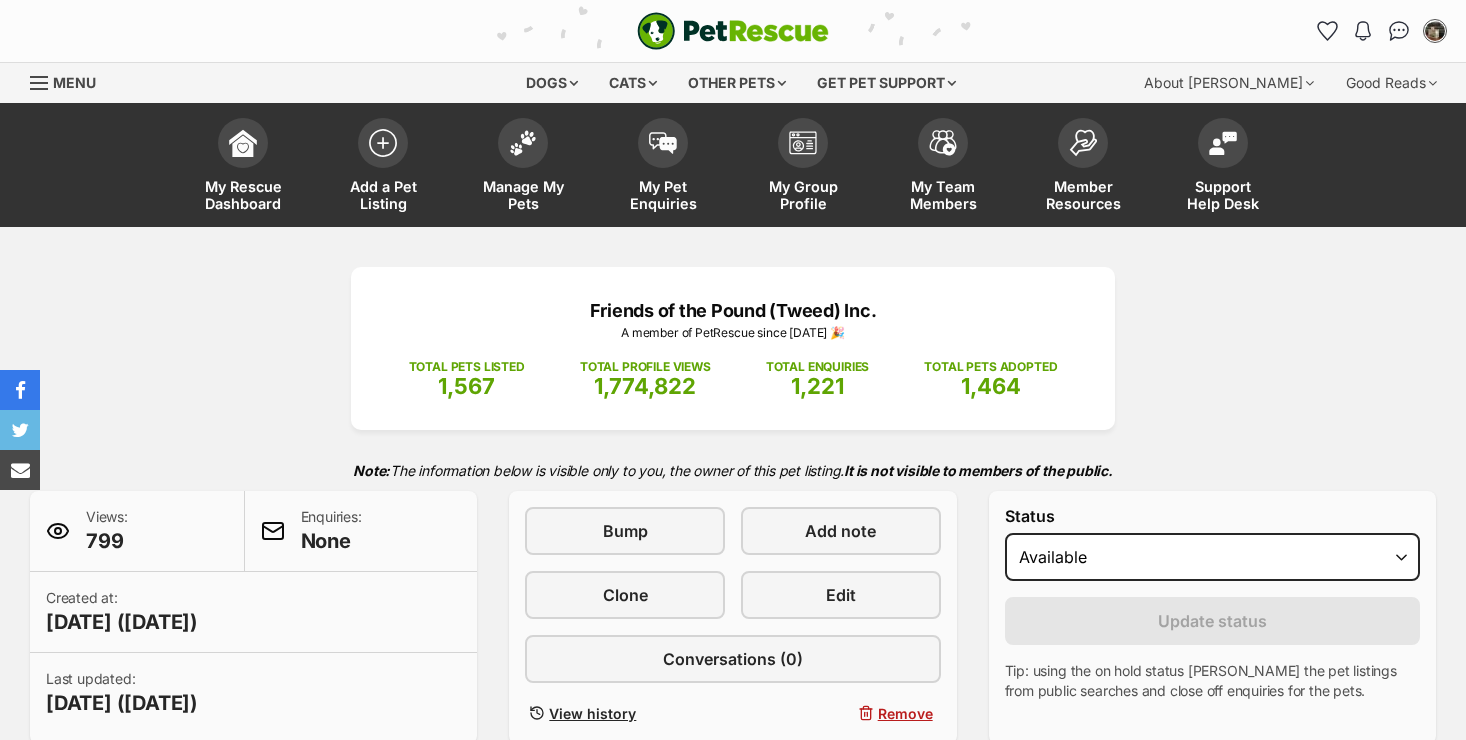 scroll, scrollTop: 0, scrollLeft: 0, axis: both 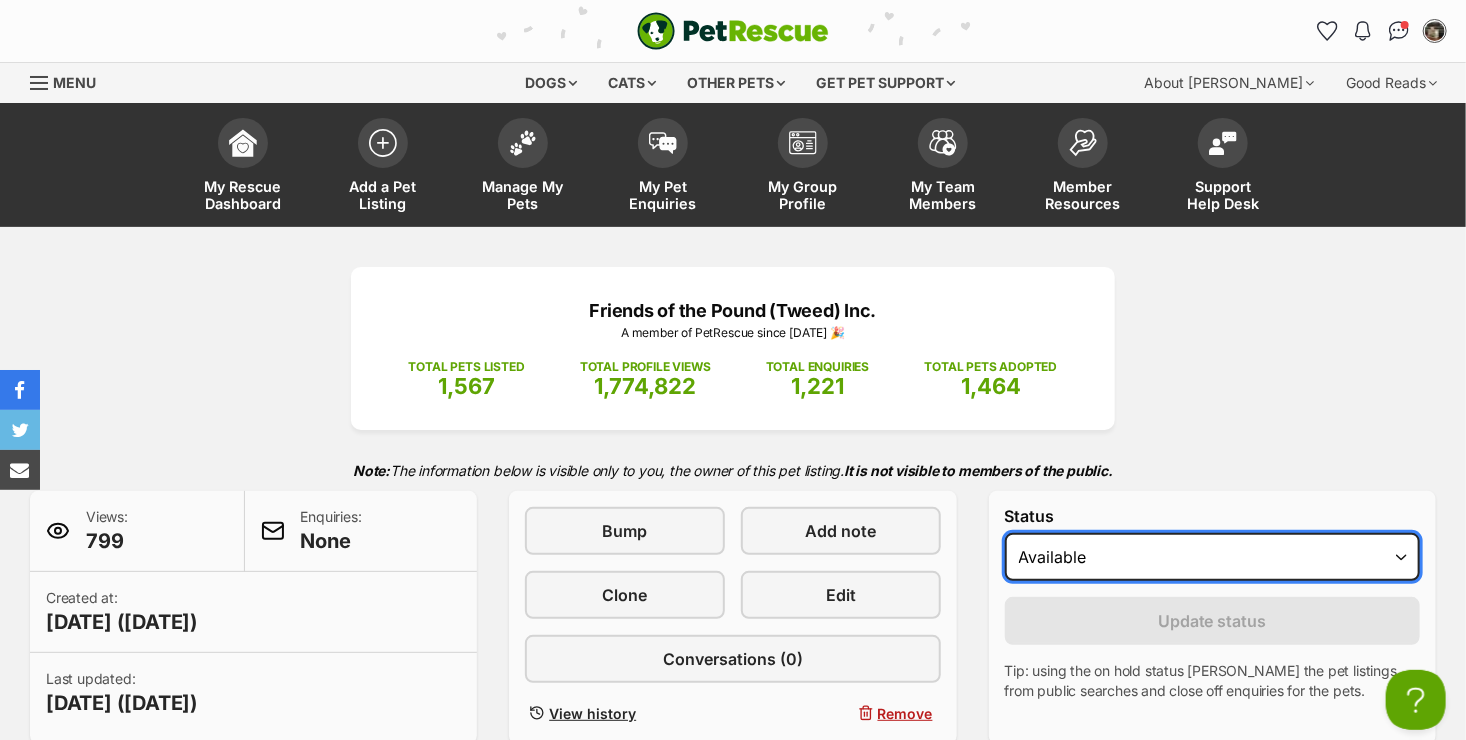 click on "Draft
Available
On hold
Adopted" at bounding box center (1212, 557) 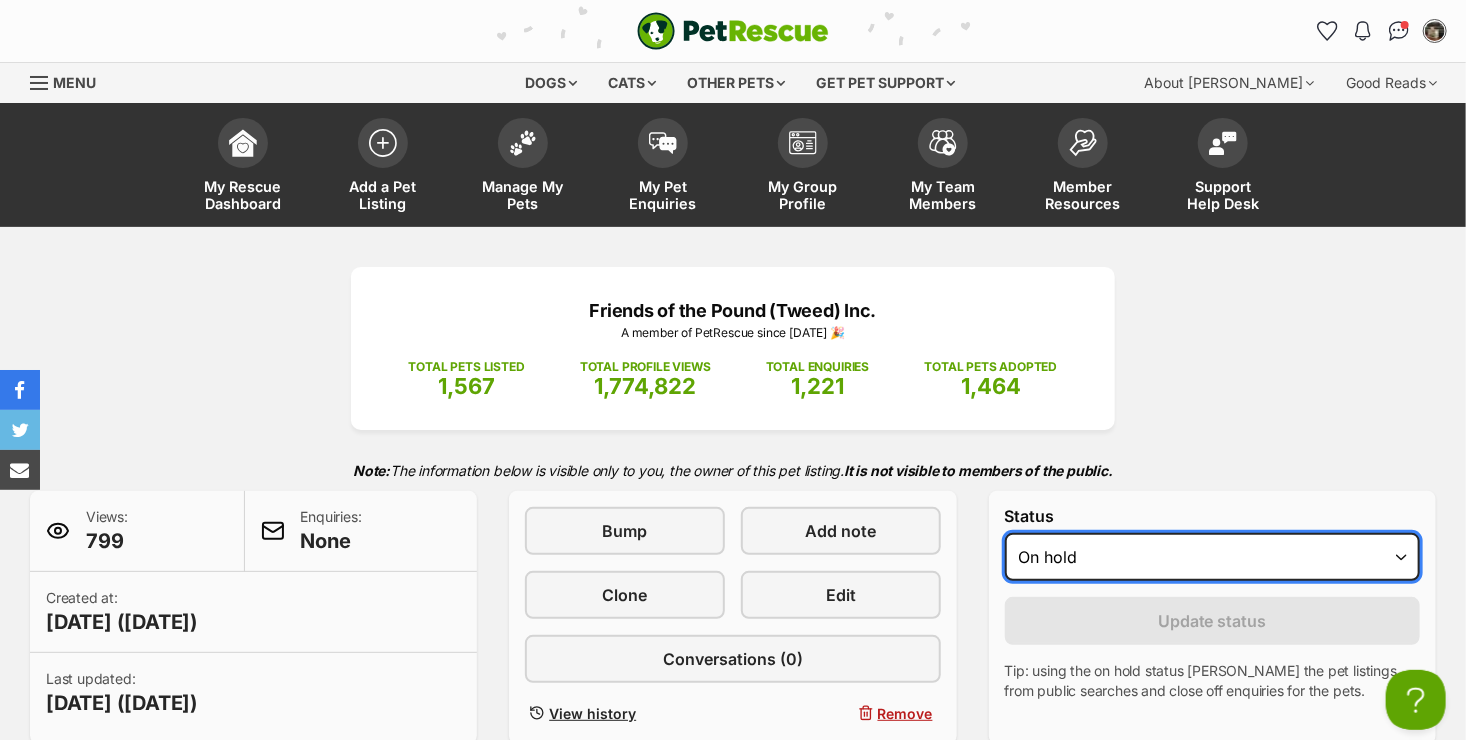 click on "Draft
Available
On hold
Adopted" at bounding box center (1212, 557) 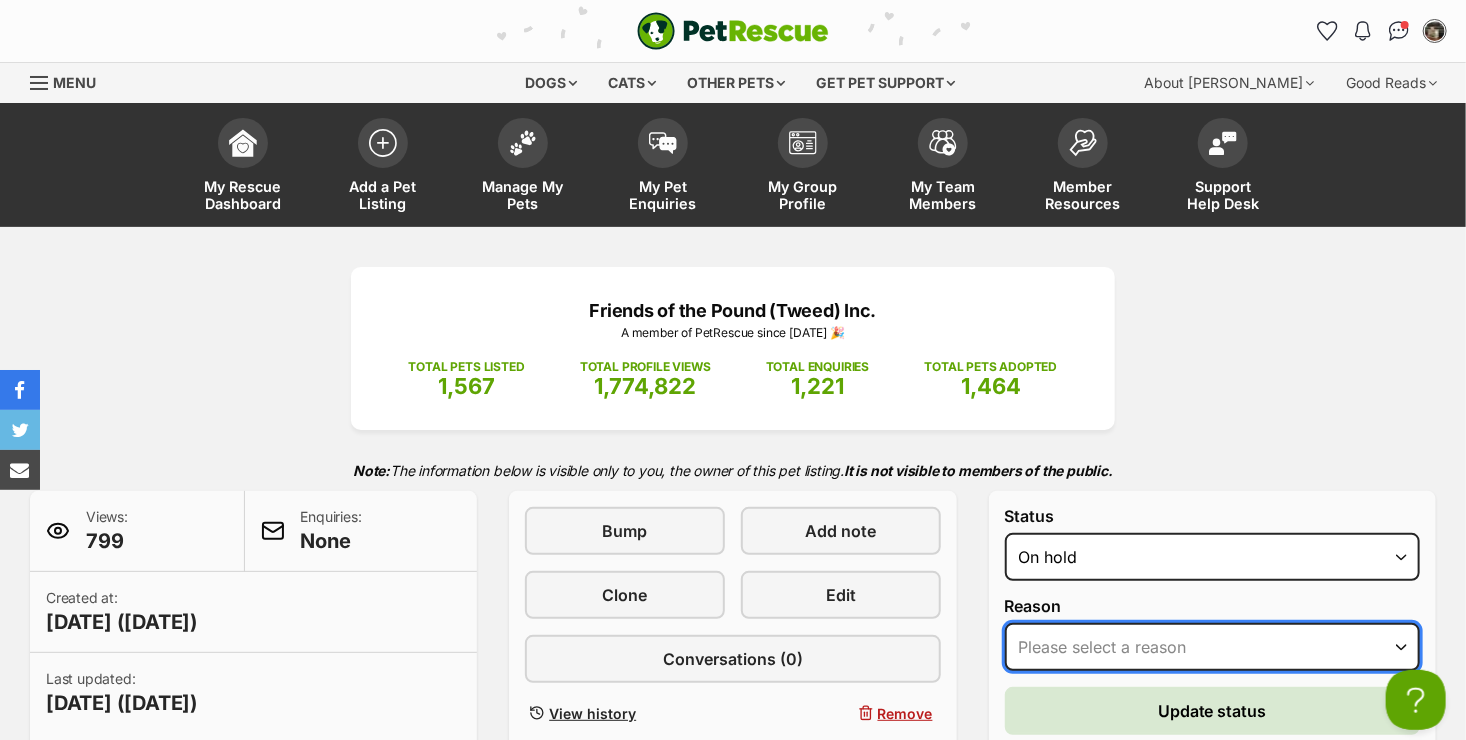click on "Please select a reason
Medical reasons
Reviewing applications
Adoption pending
Other" at bounding box center [1212, 647] 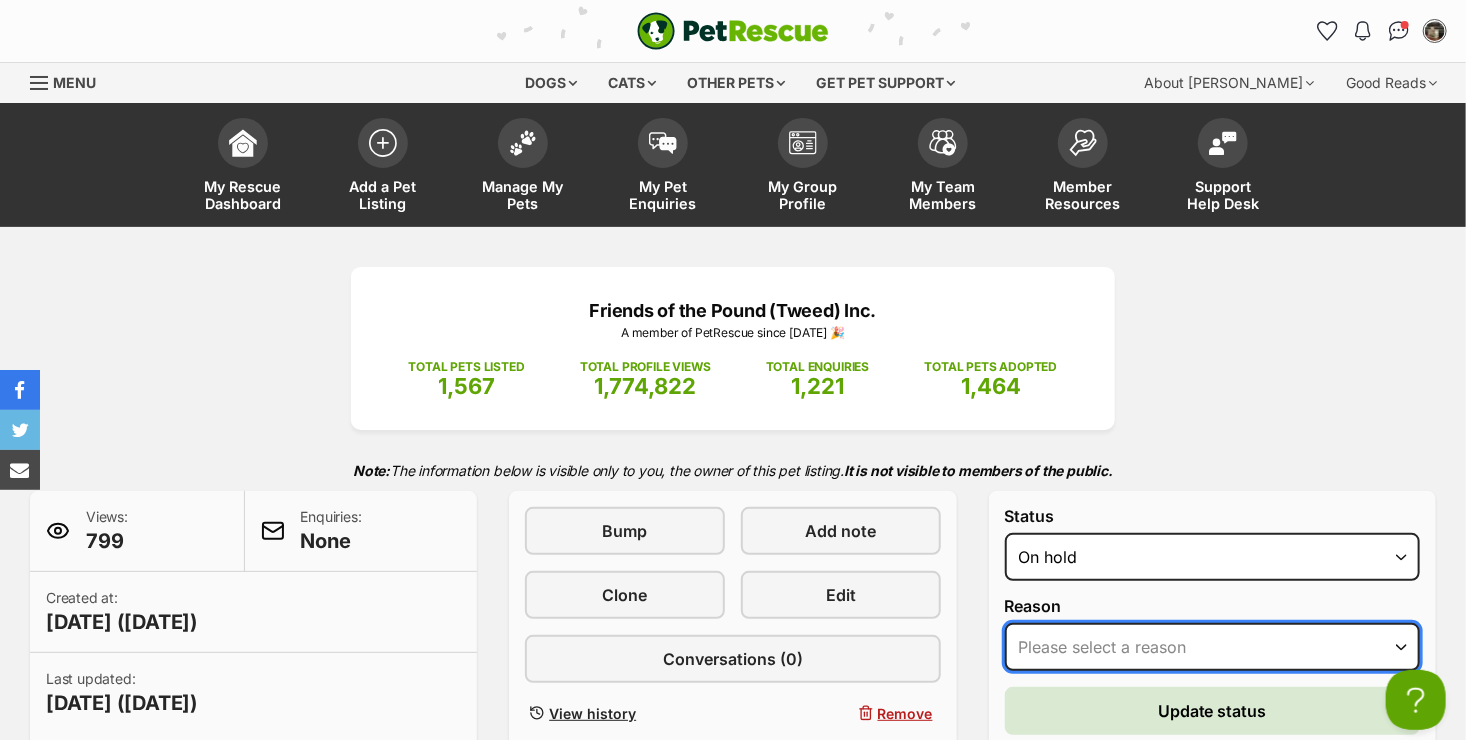 select on "adoption_pending" 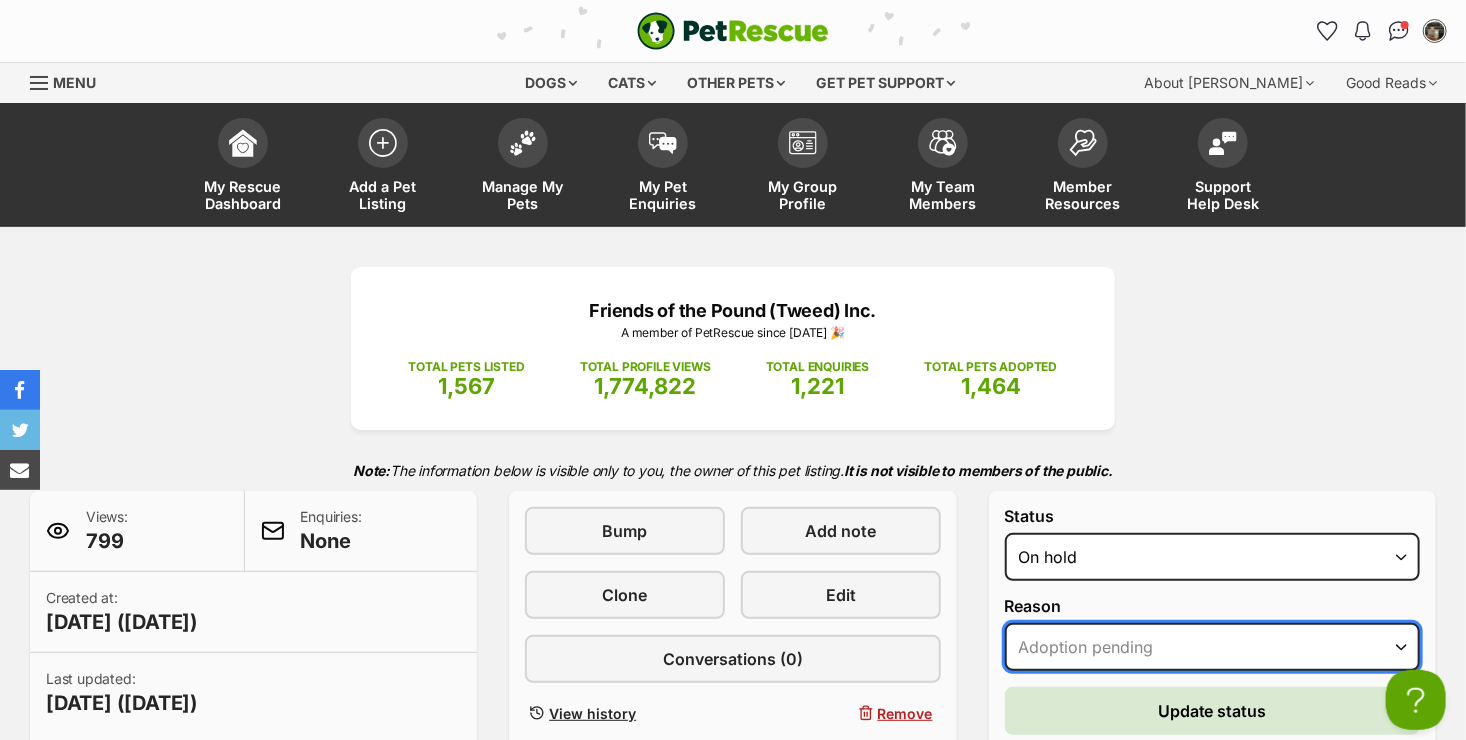 click on "Please select a reason
Medical reasons
Reviewing applications
Adoption pending
Other" at bounding box center [1212, 647] 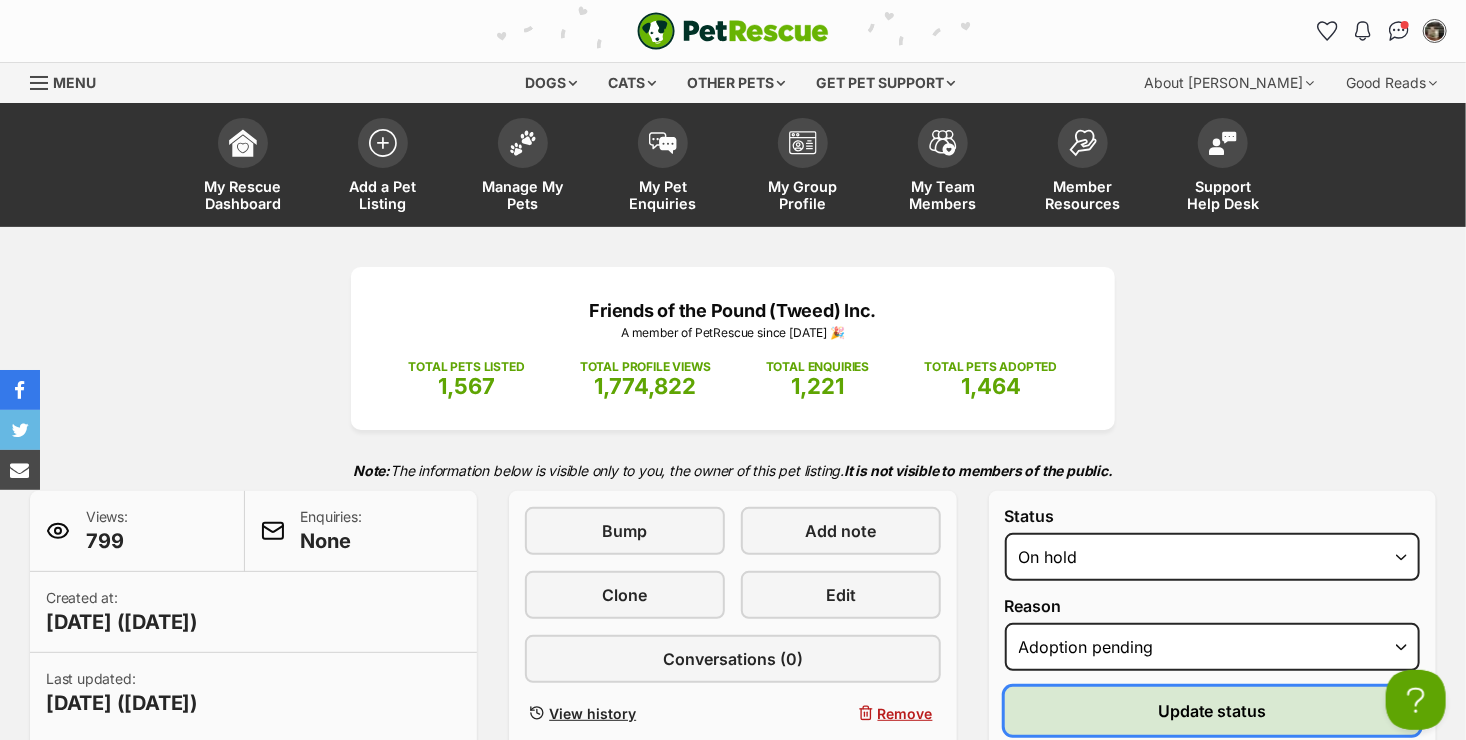click on "Update status" at bounding box center [1212, 711] 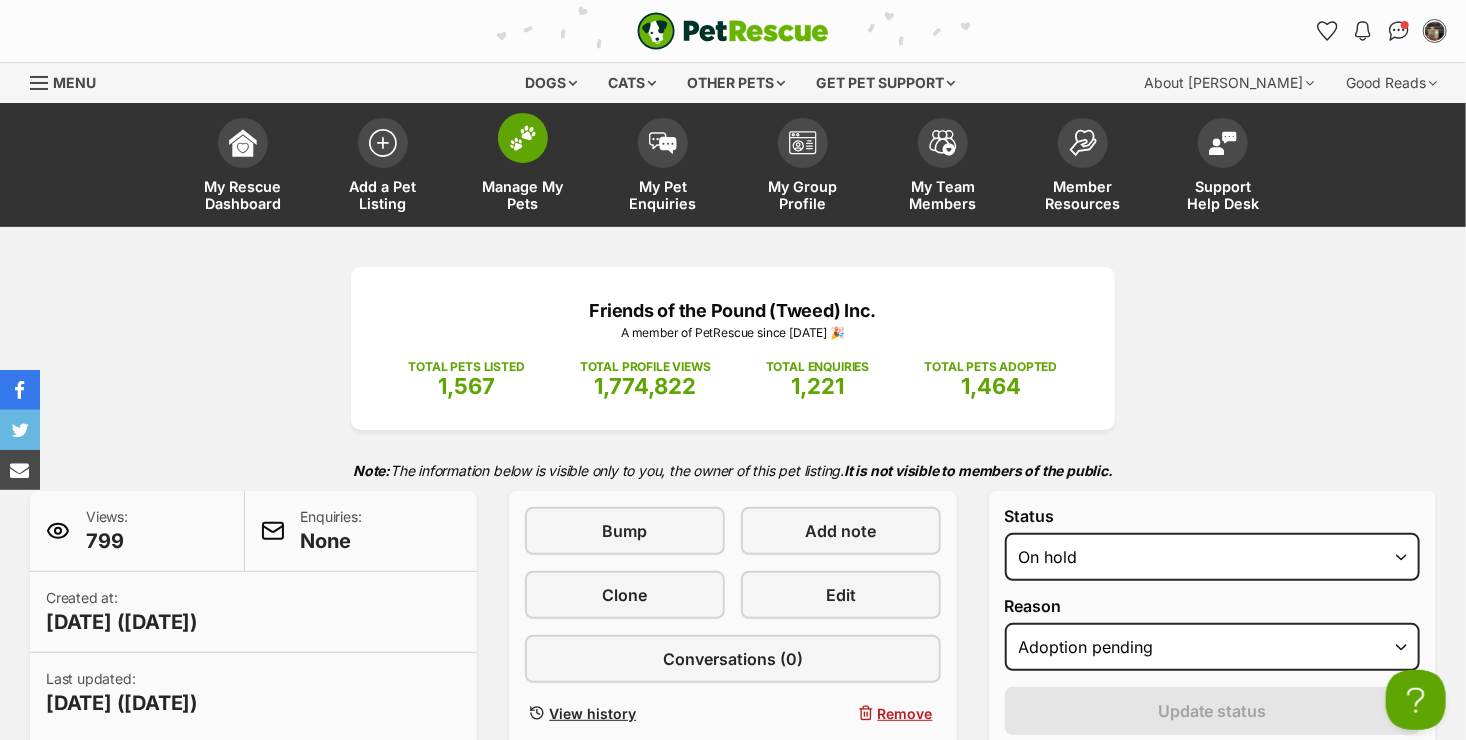click on "Manage My Pets" at bounding box center (523, 195) 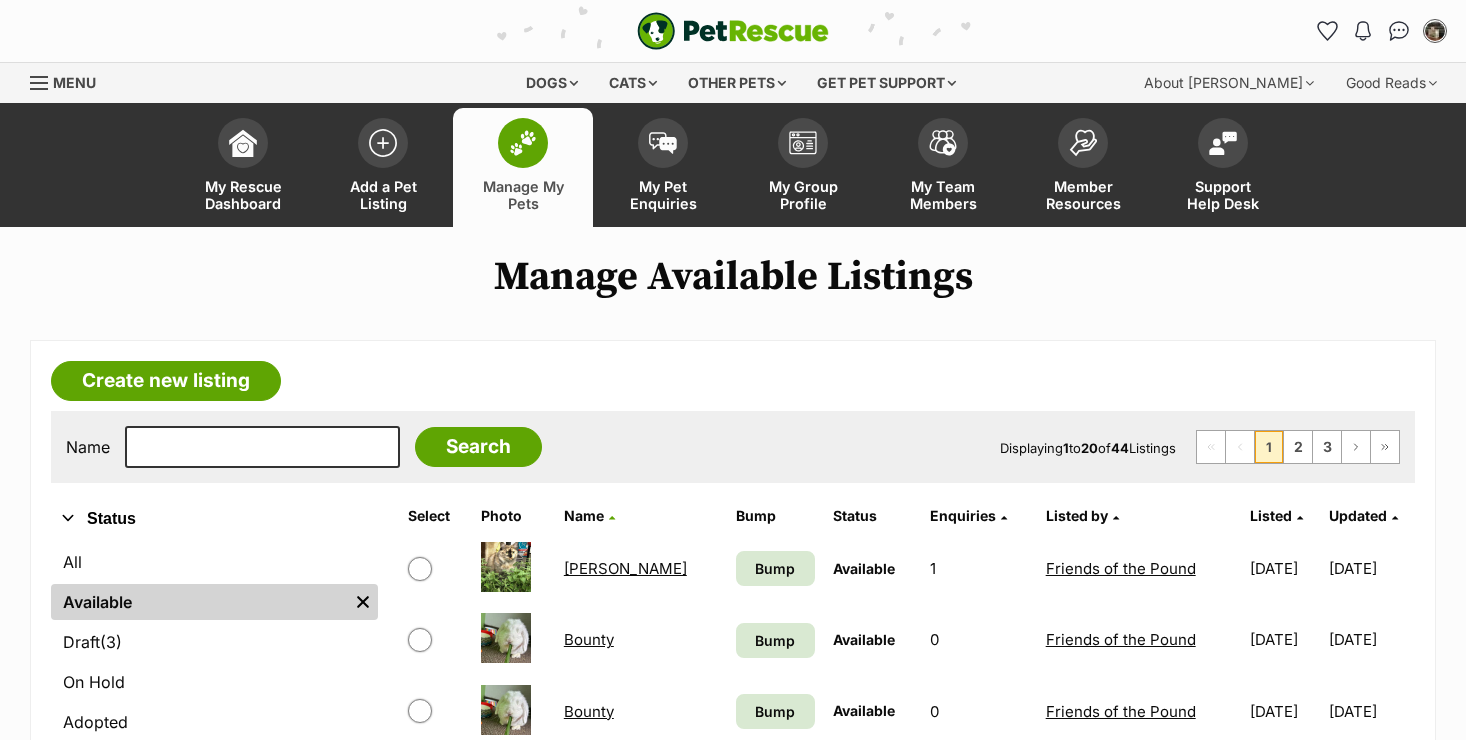 scroll, scrollTop: 0, scrollLeft: 0, axis: both 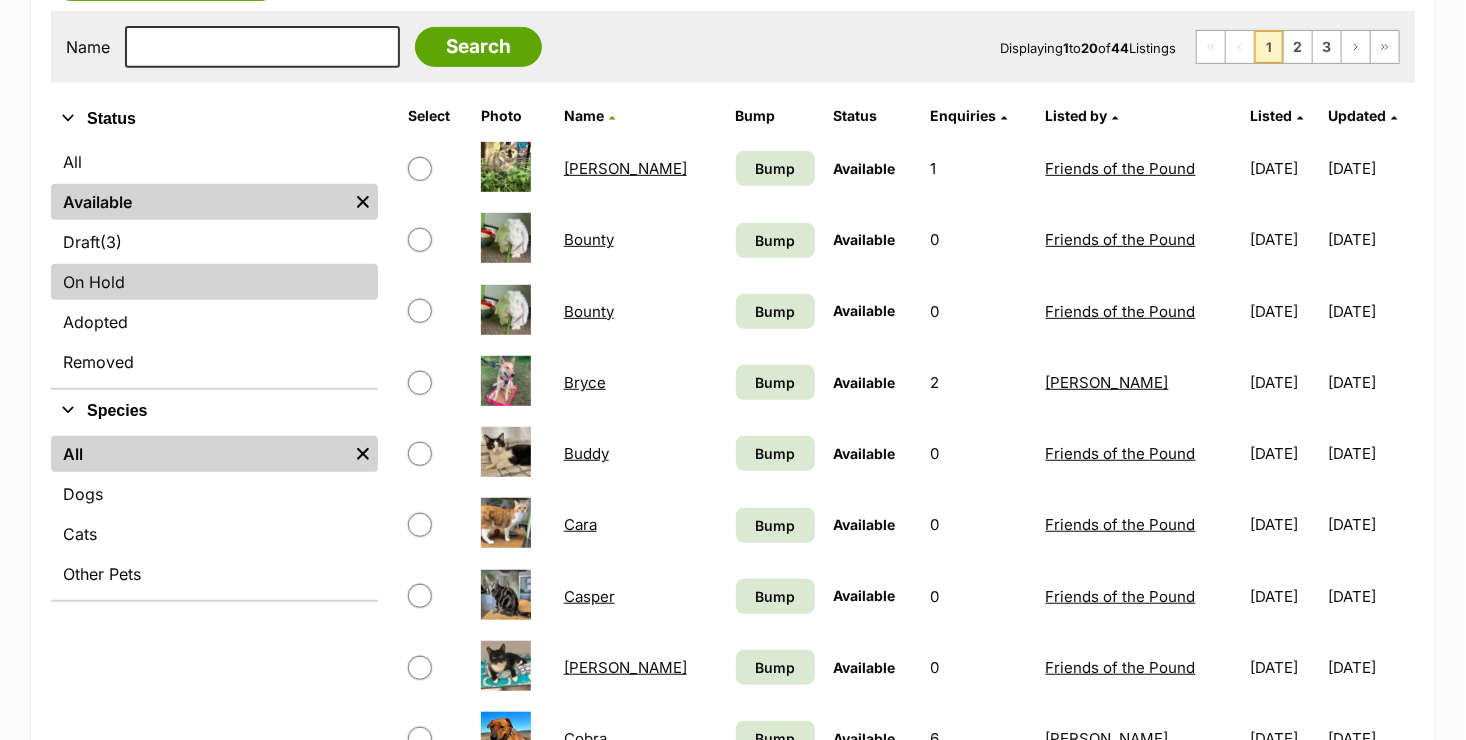 click on "On Hold" at bounding box center (214, 282) 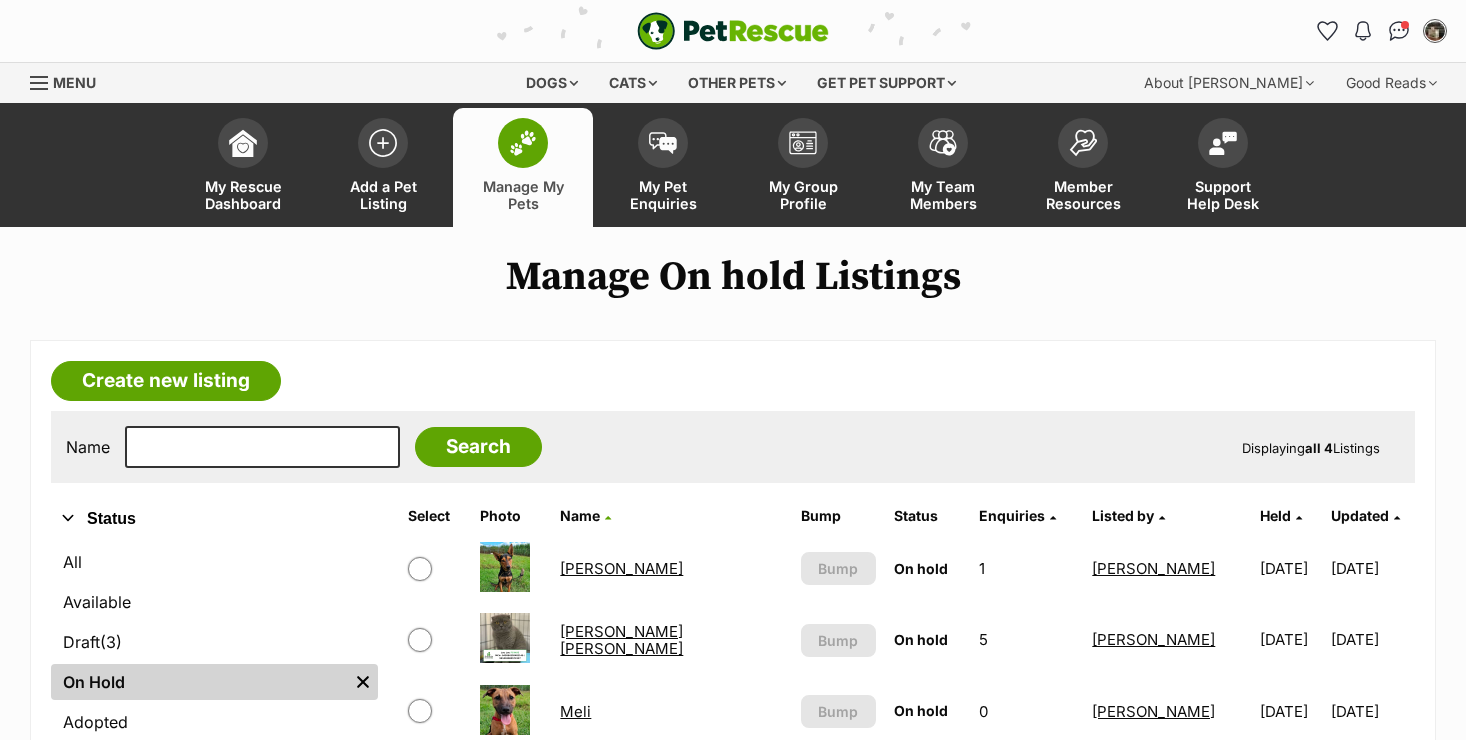 scroll, scrollTop: 0, scrollLeft: 0, axis: both 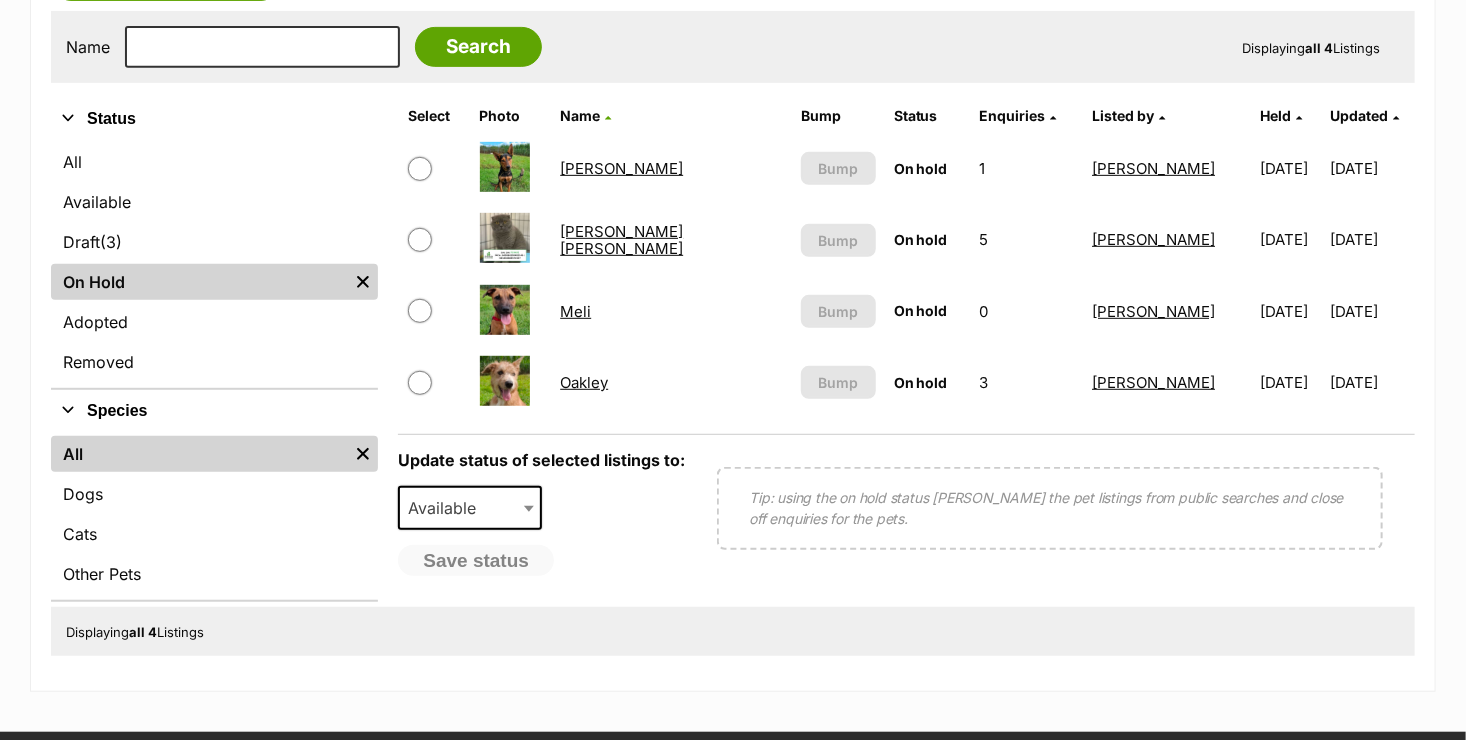 click on "Oakley" at bounding box center (584, 382) 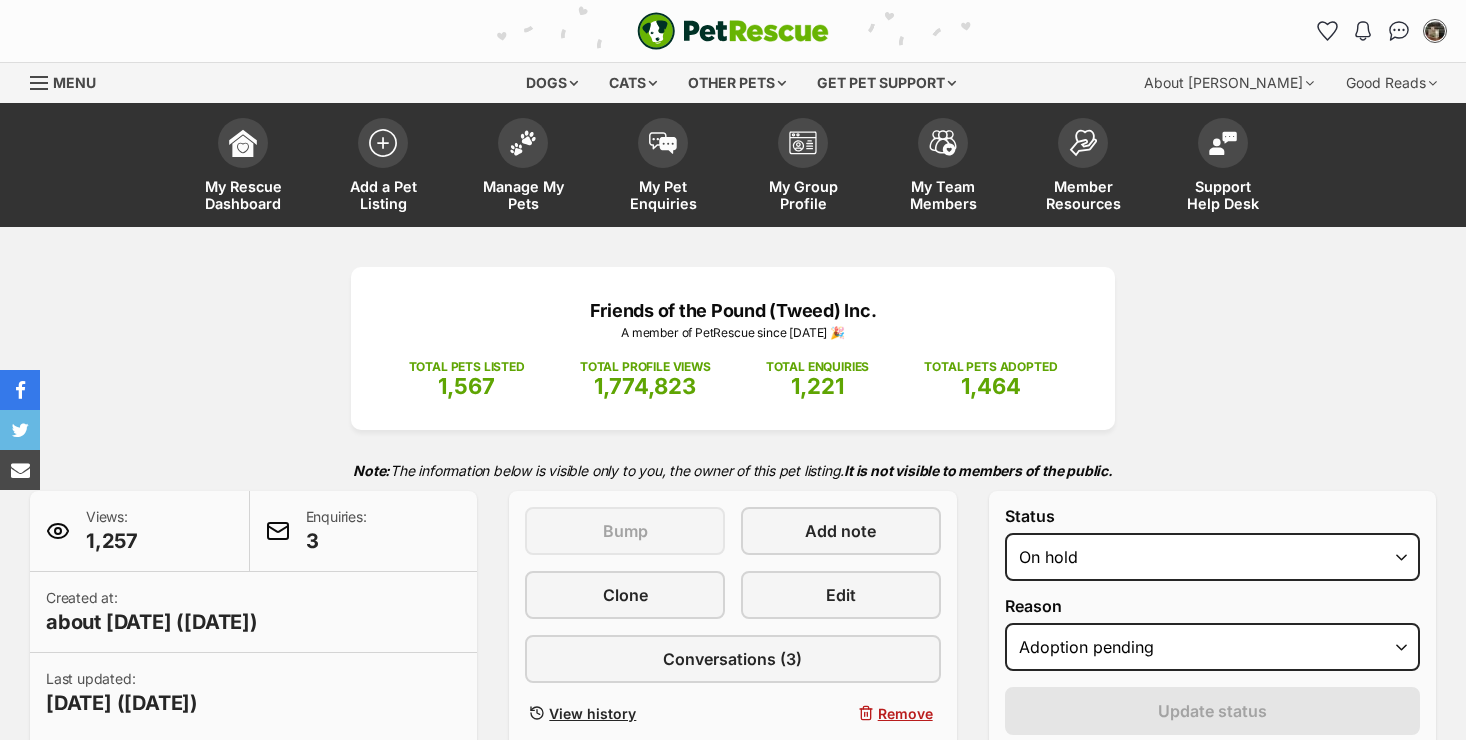 select on "adoption_pending" 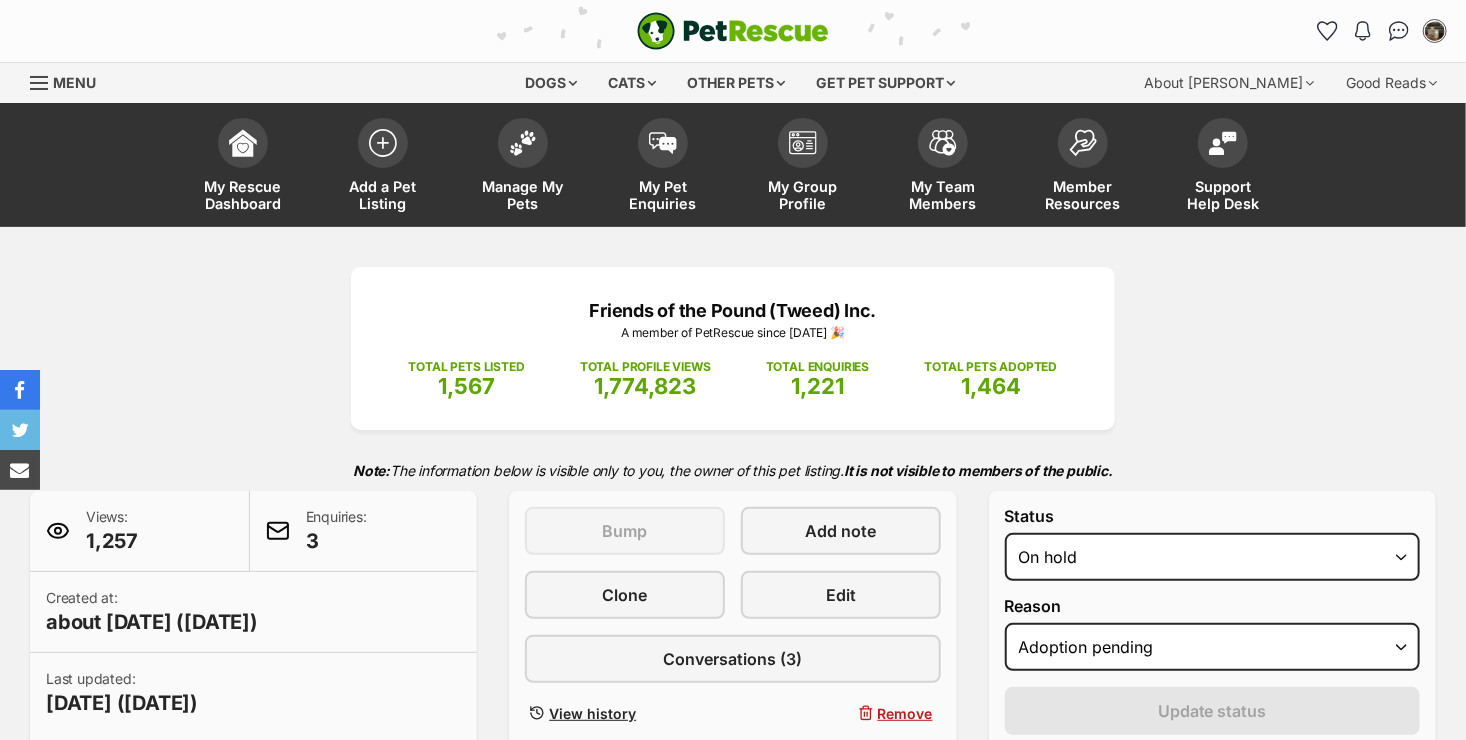scroll, scrollTop: 0, scrollLeft: 0, axis: both 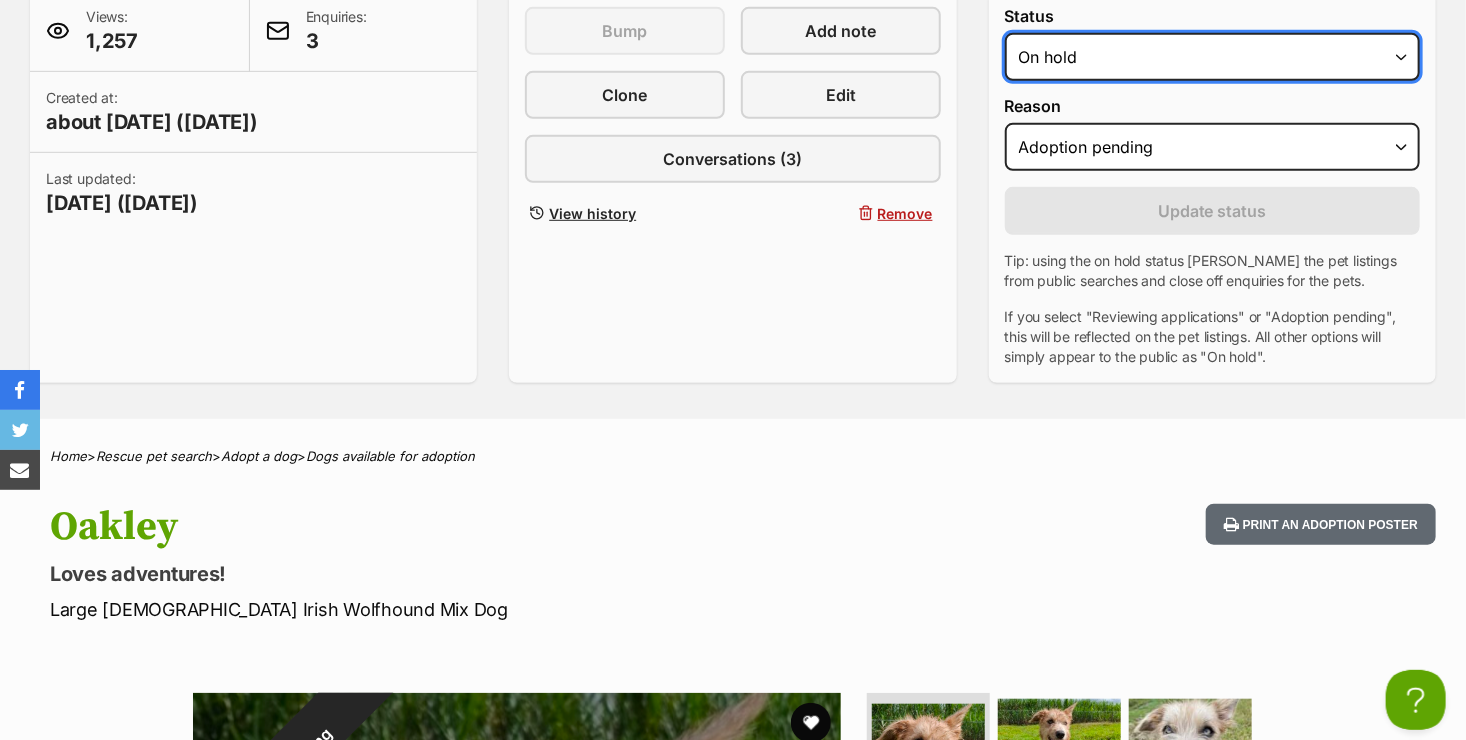 click on "Draft - not available as listing has enquires
Available
On hold
Adopted" at bounding box center [1212, 57] 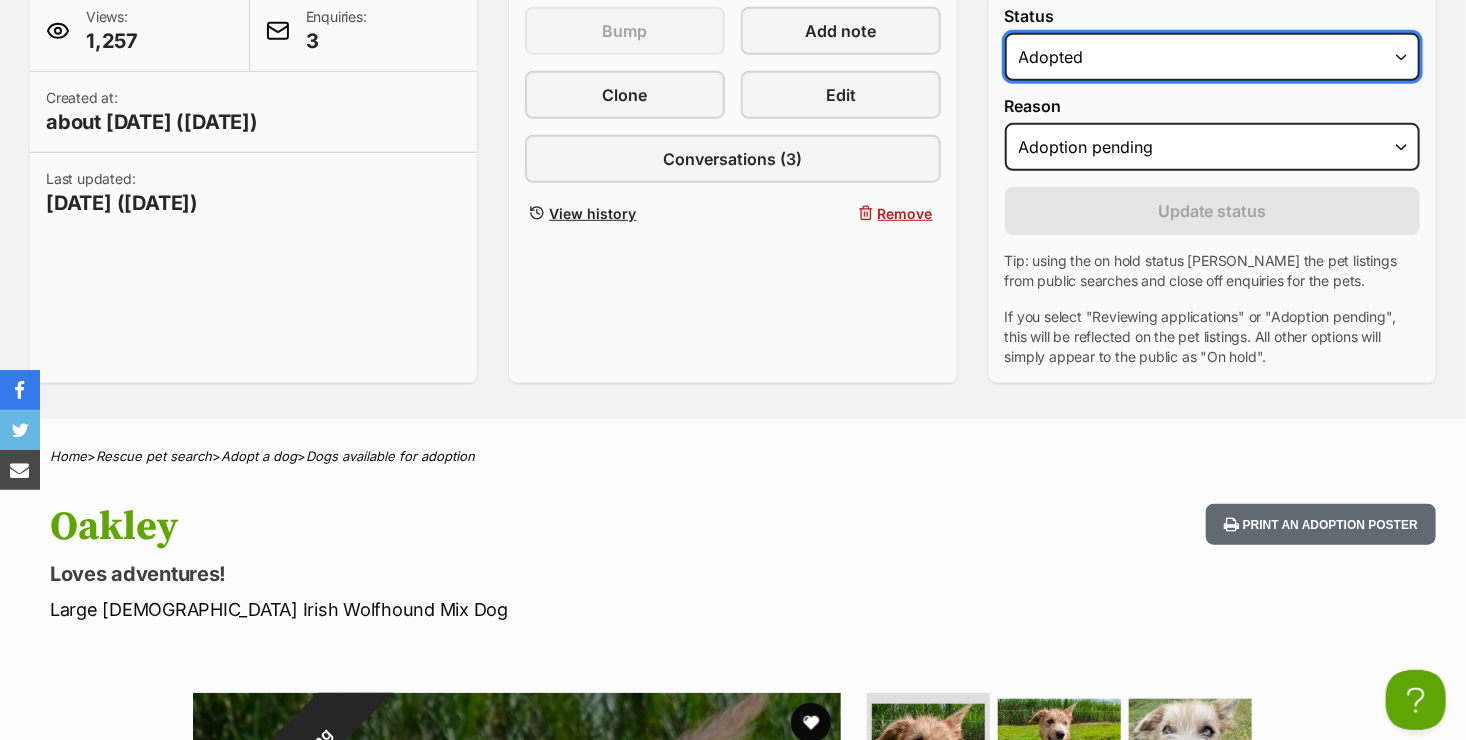 click on "Draft - not available as listing has enquires
Available
On hold
Adopted" at bounding box center [1212, 57] 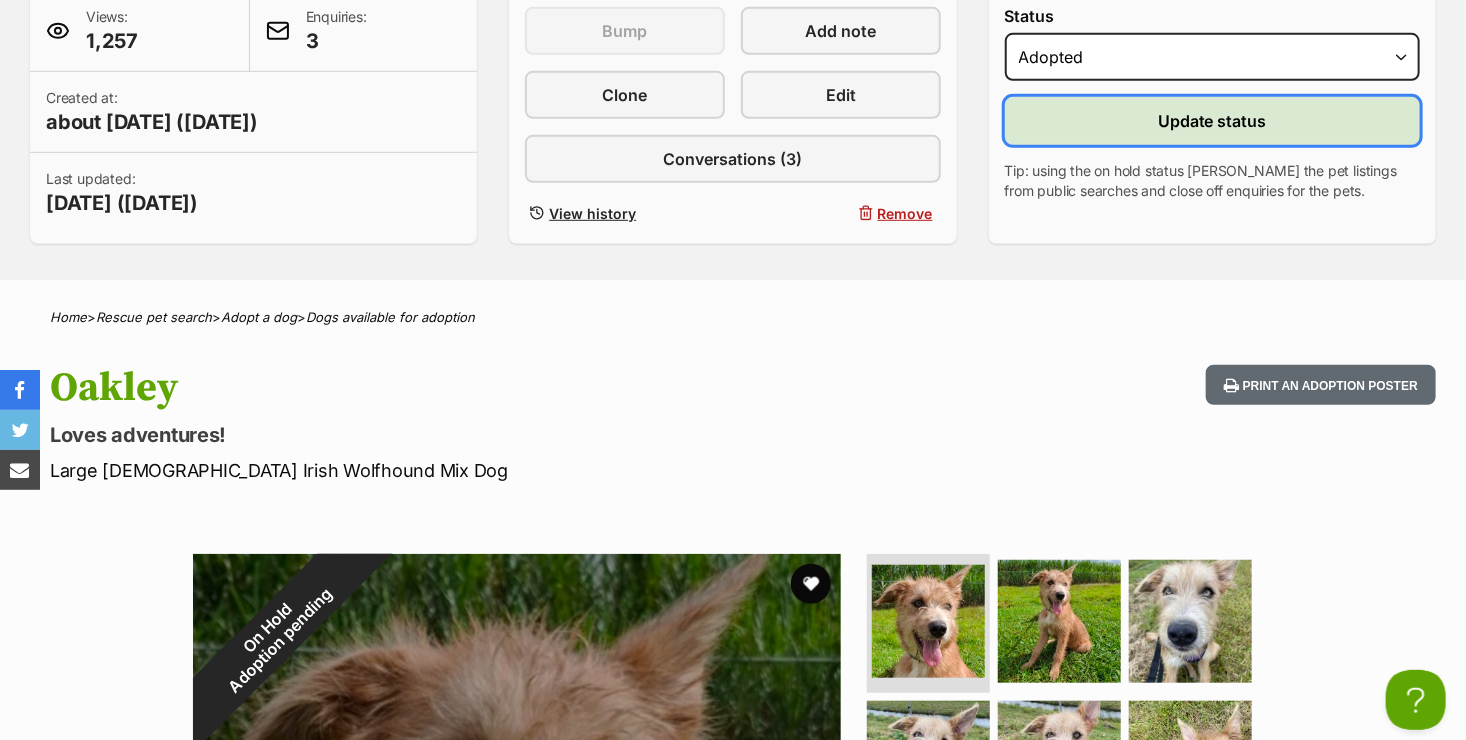 click on "Update status" at bounding box center [1212, 121] 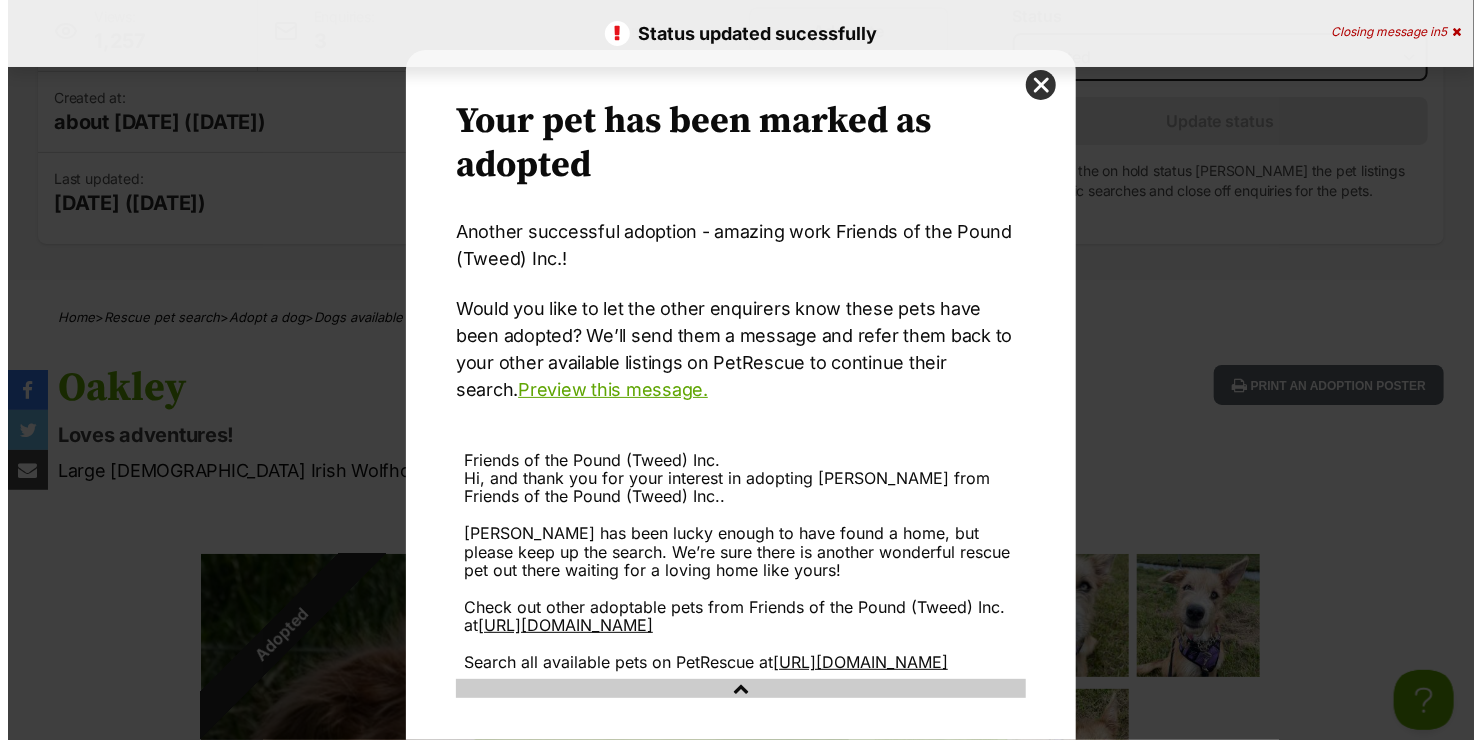 scroll, scrollTop: 0, scrollLeft: 0, axis: both 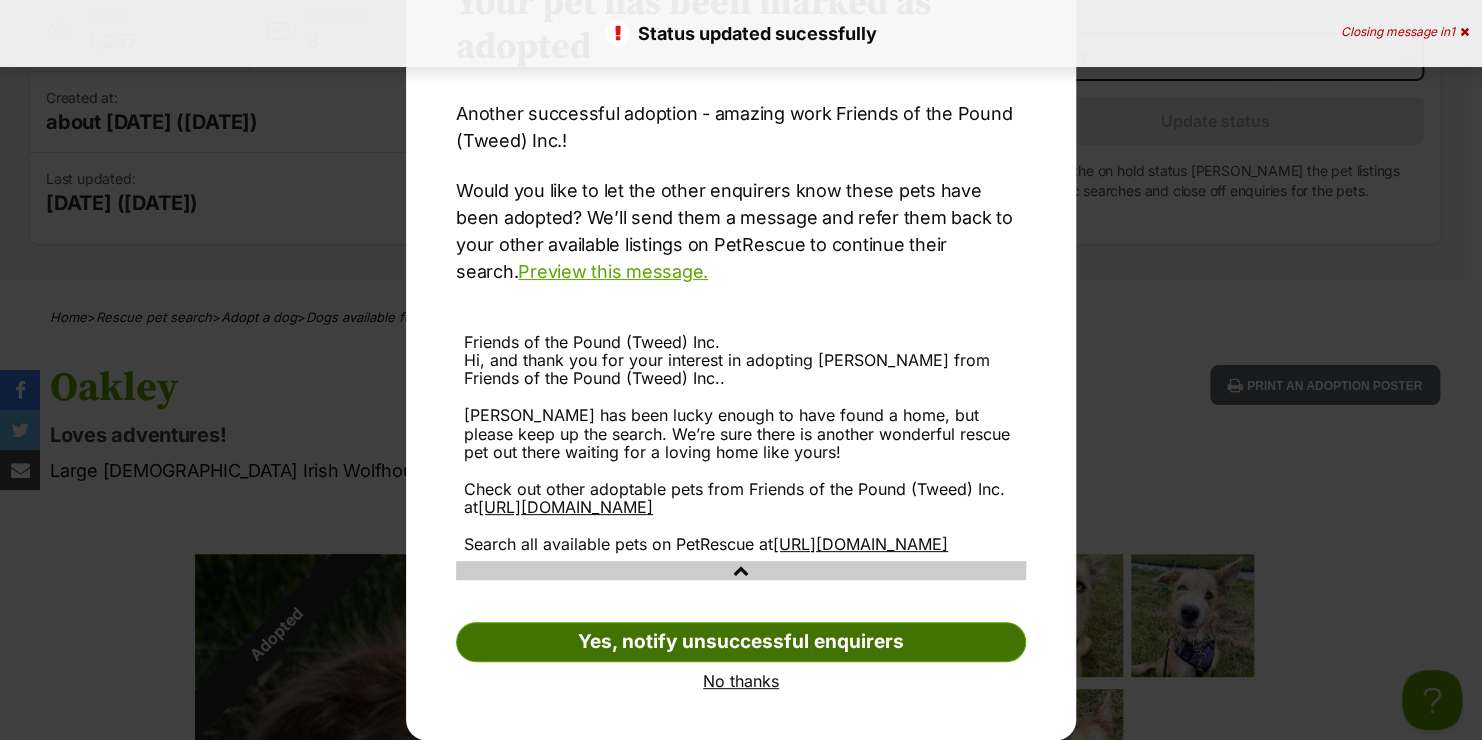 click on "Yes, notify unsuccessful enquirers" at bounding box center [741, 642] 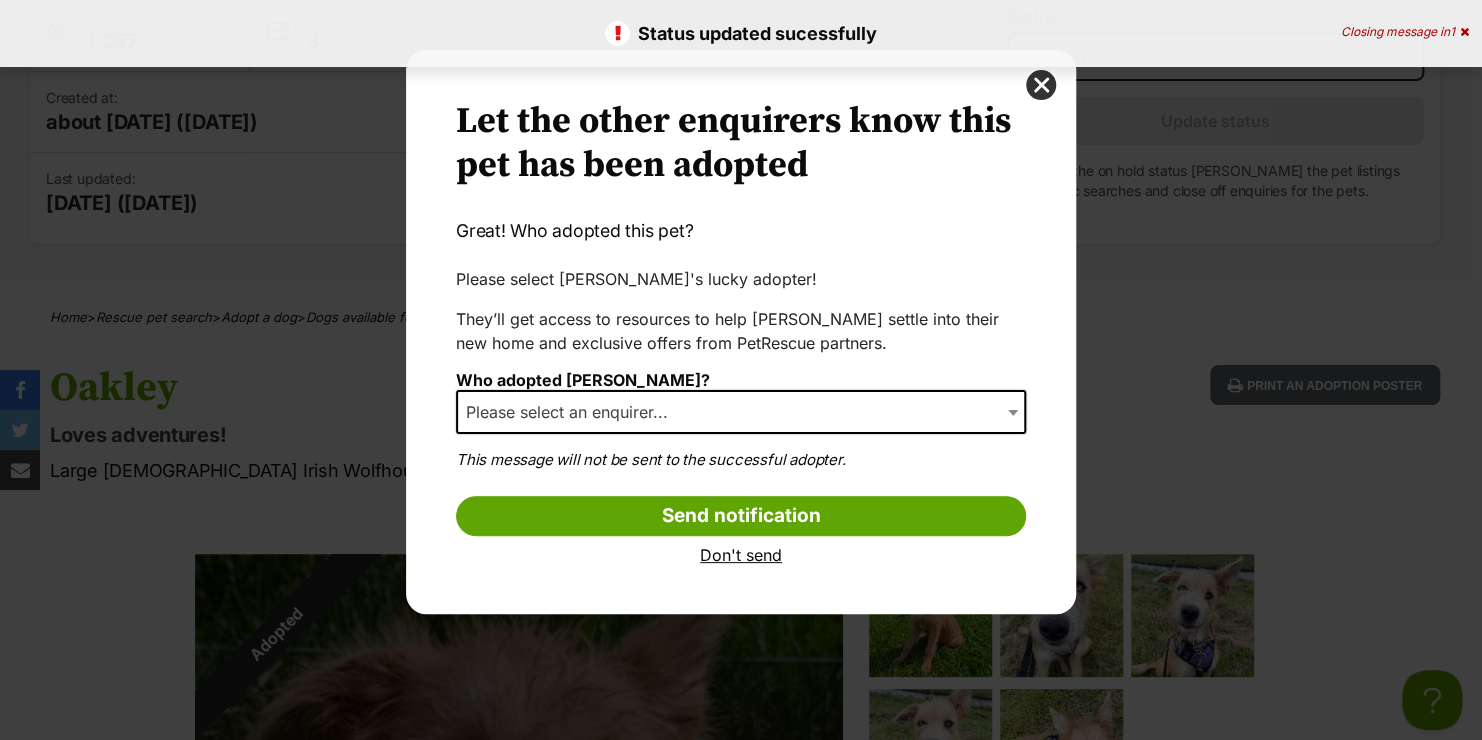 scroll, scrollTop: 0, scrollLeft: 0, axis: both 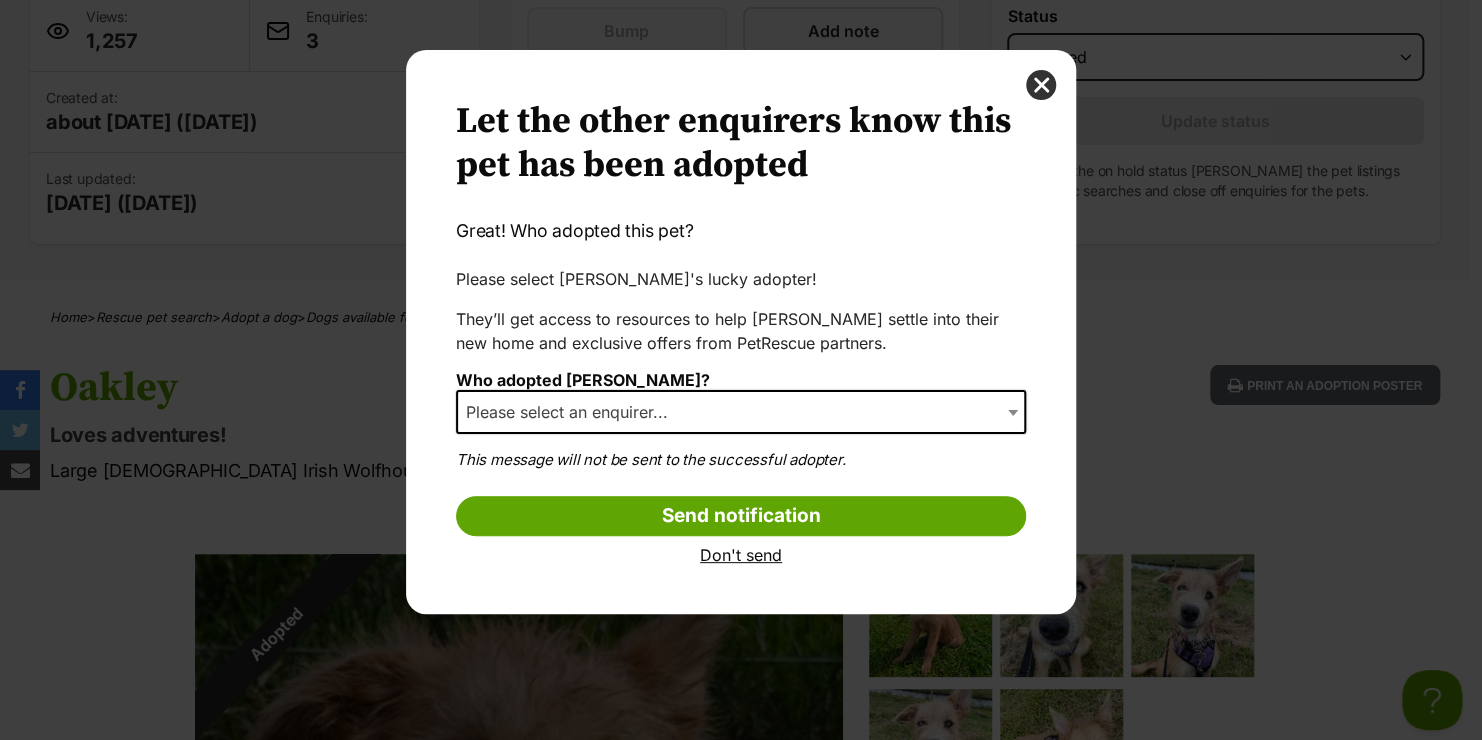 click at bounding box center (1015, 412) 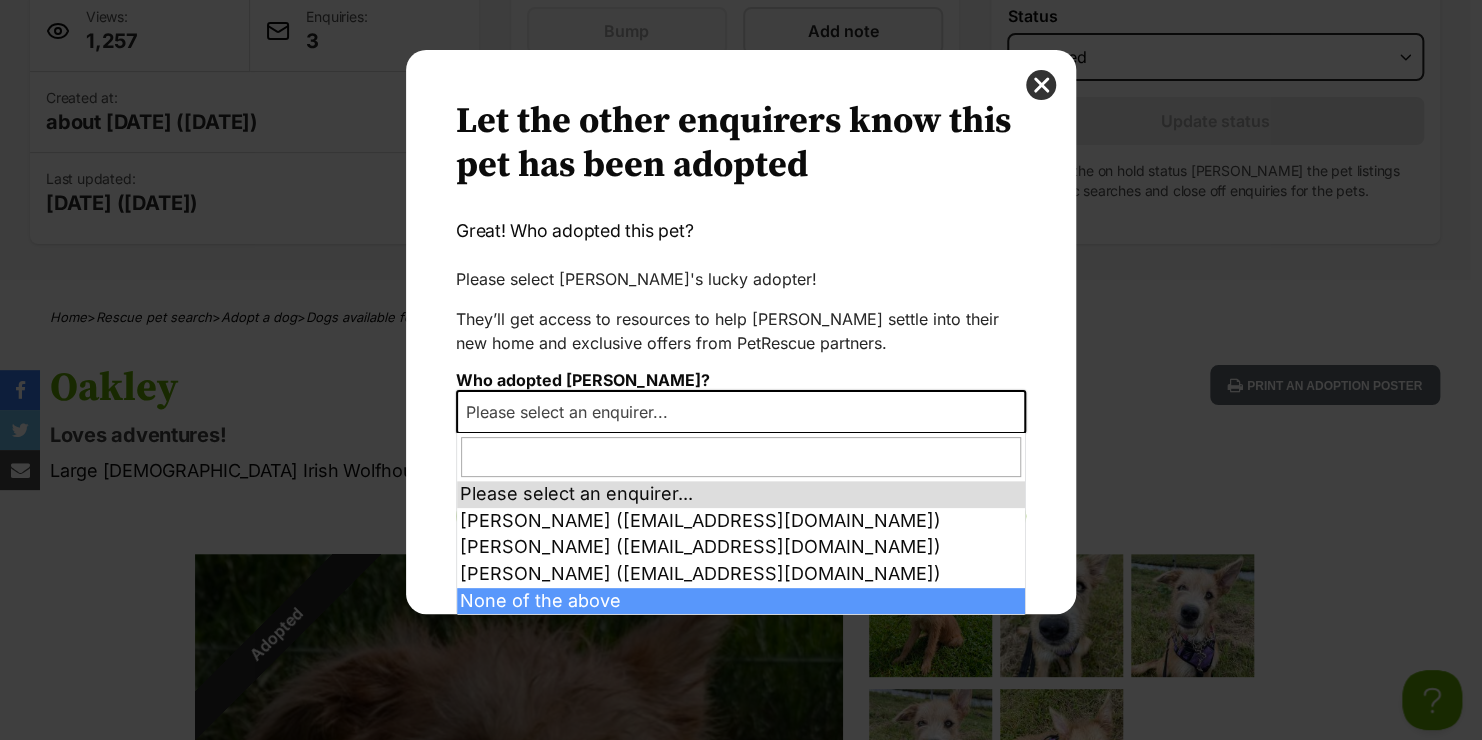 select on "other" 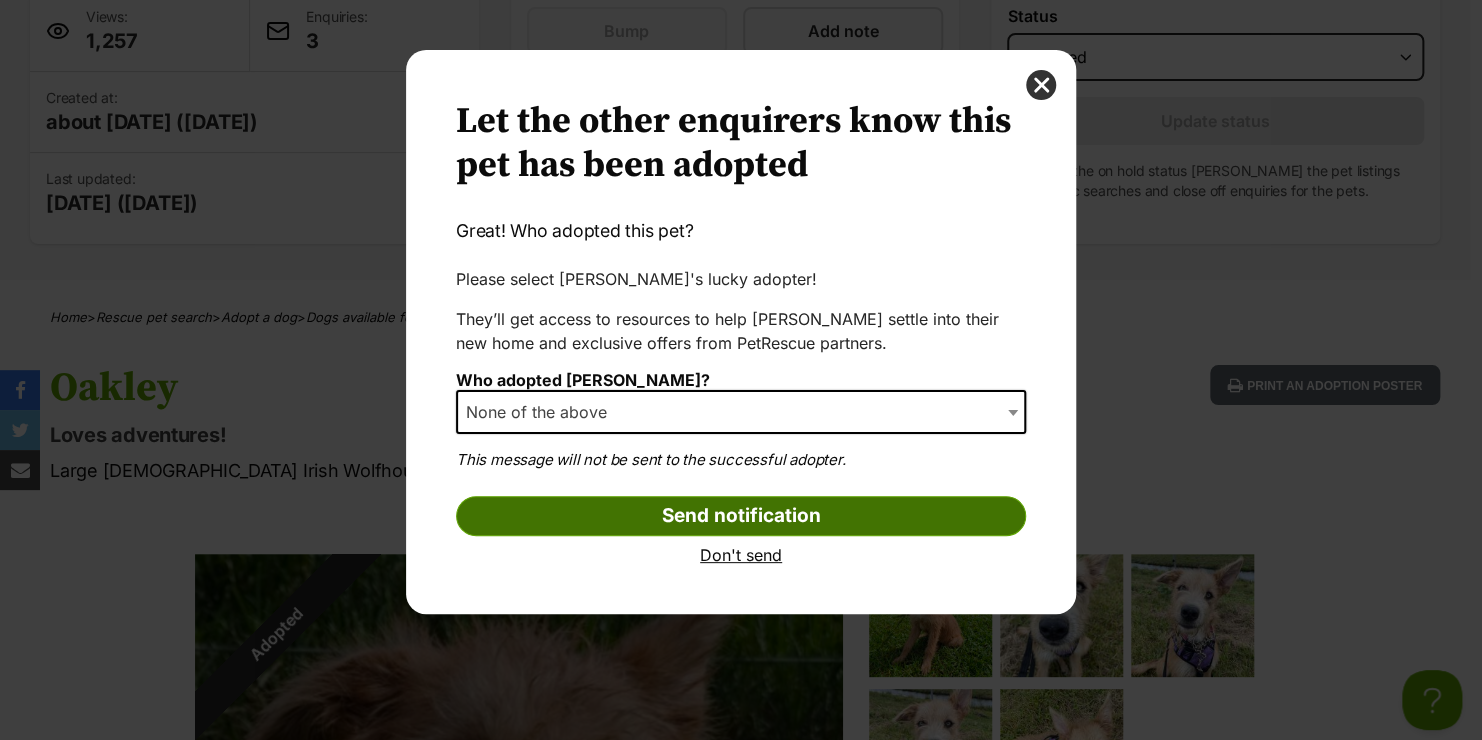 click on "Send notification" at bounding box center [741, 516] 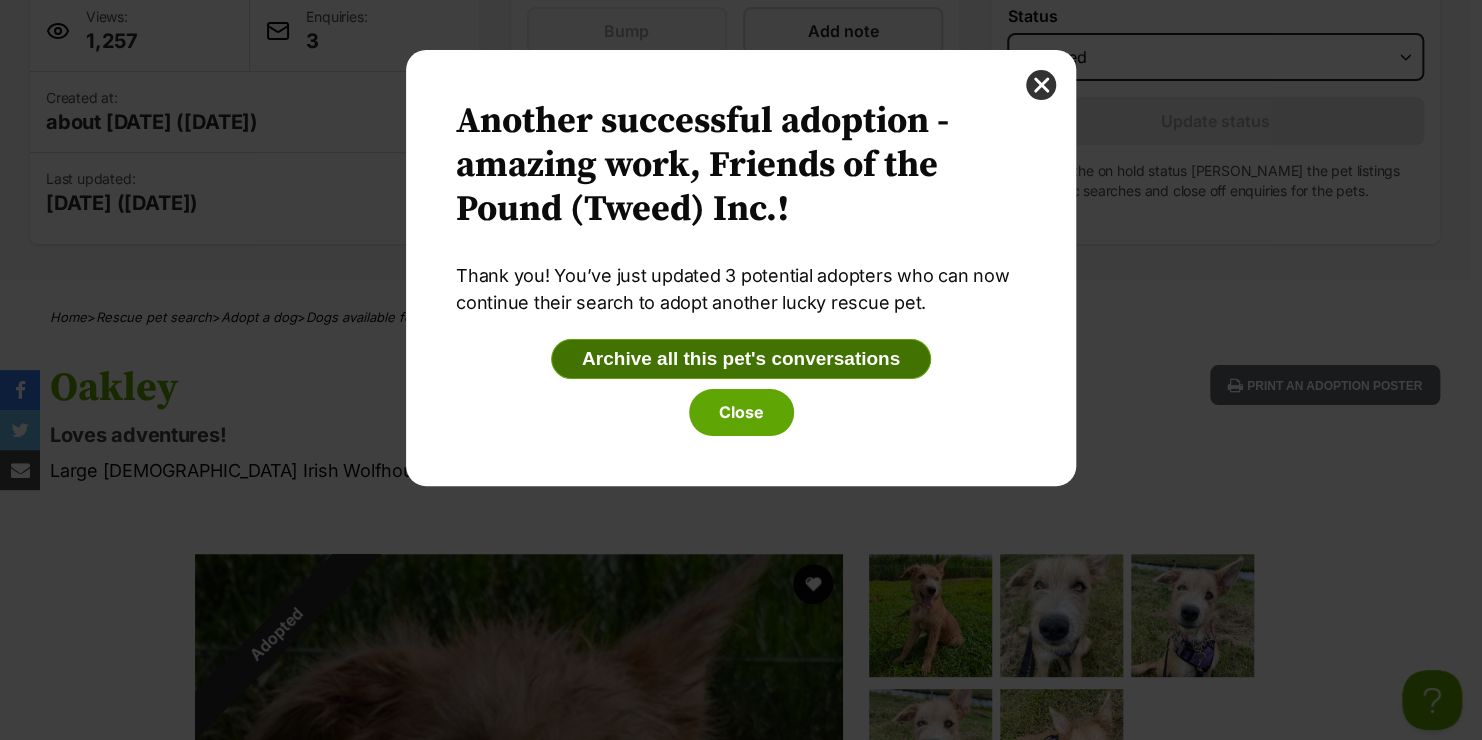 click on "Archive all this pet's conversations" at bounding box center (741, 359) 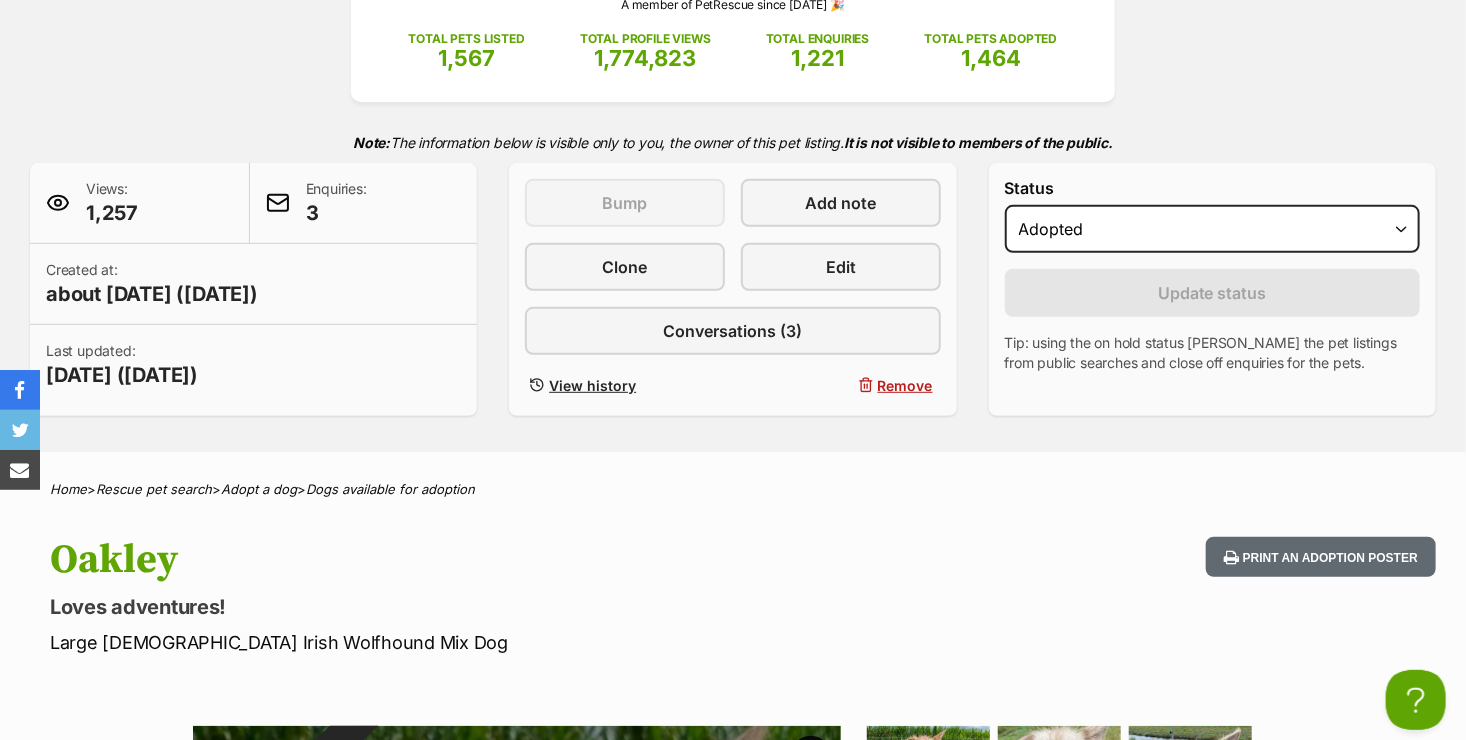 scroll, scrollTop: 0, scrollLeft: 0, axis: both 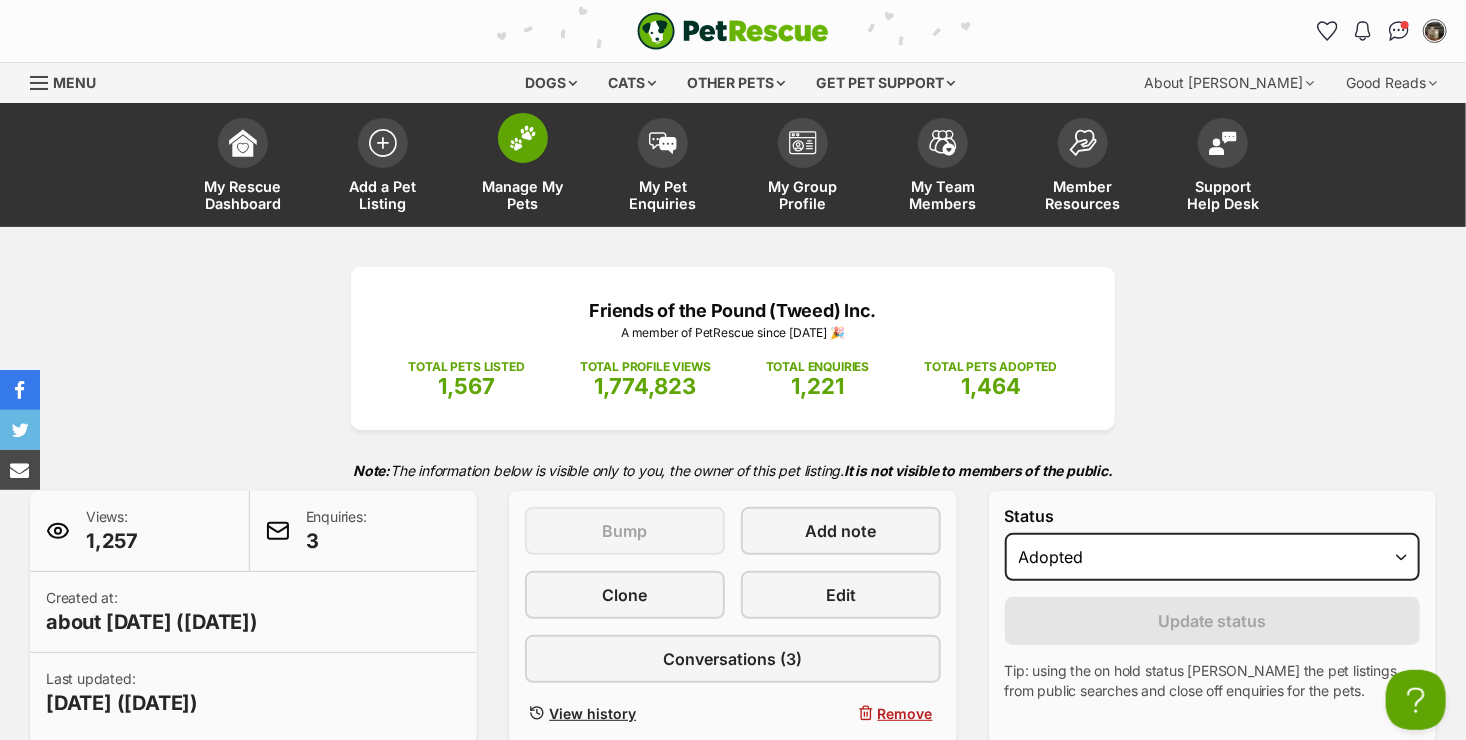 click on "Manage My Pets" at bounding box center (523, 195) 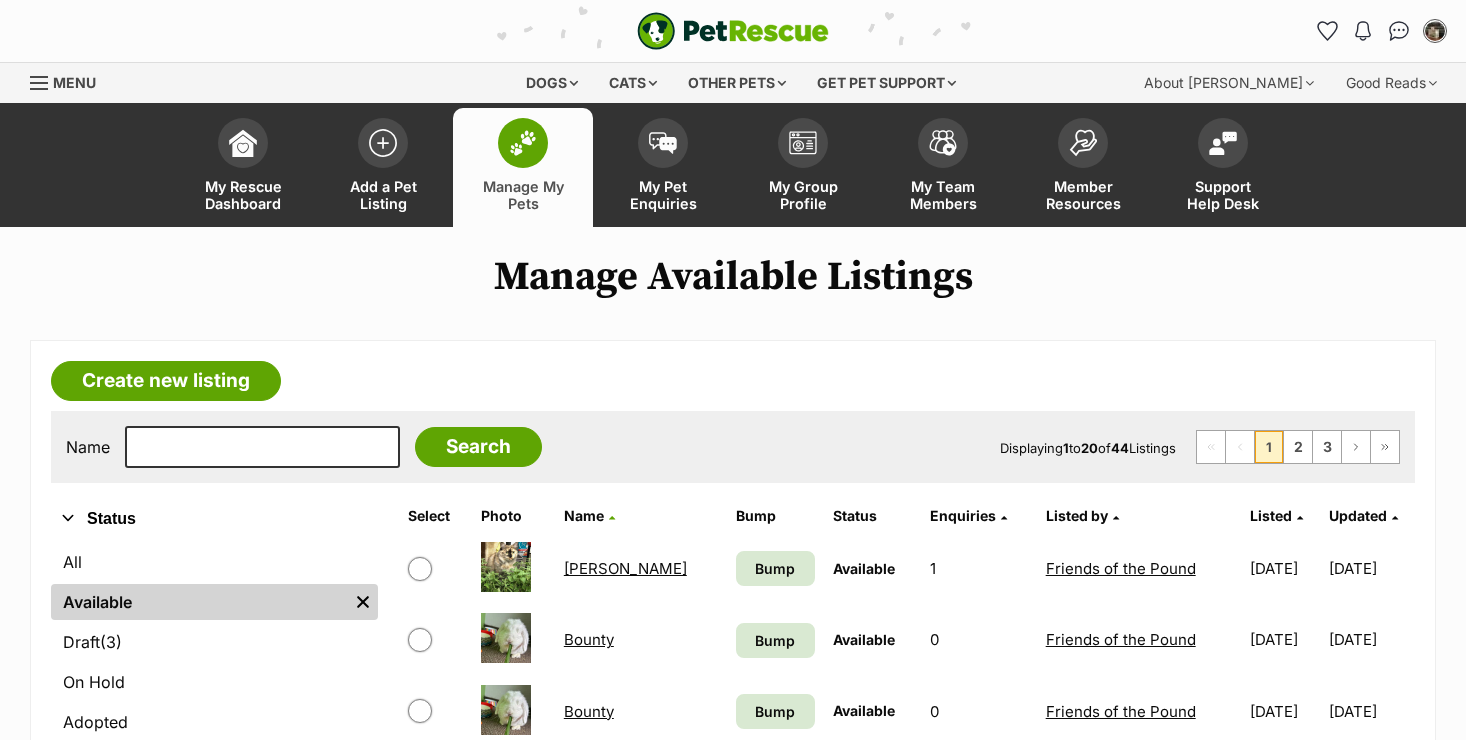 scroll, scrollTop: 0, scrollLeft: 0, axis: both 